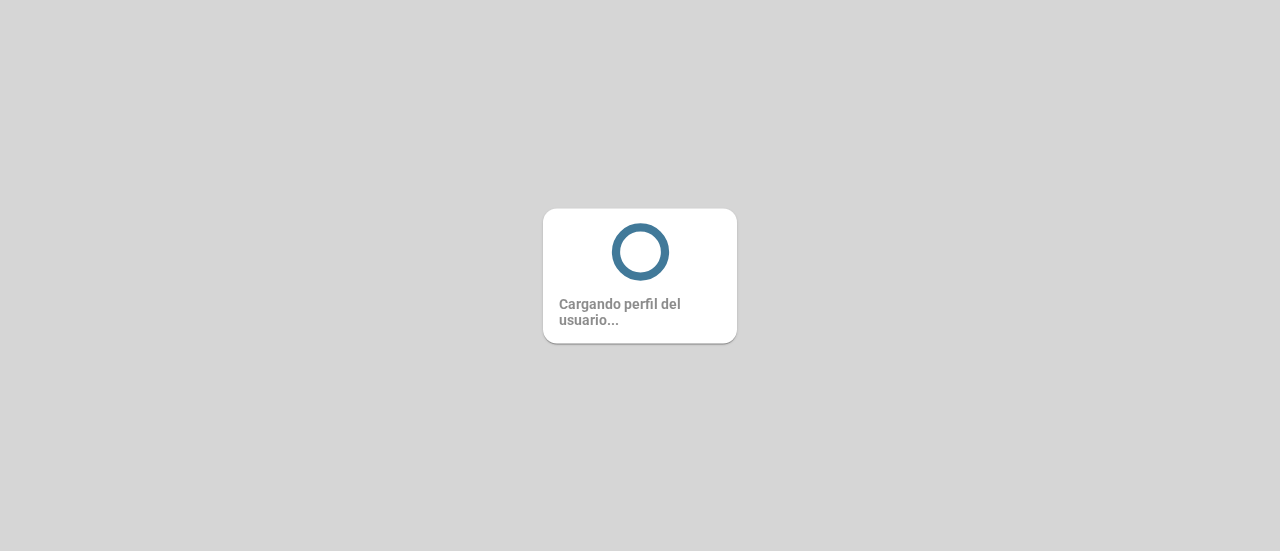 scroll, scrollTop: 0, scrollLeft: 0, axis: both 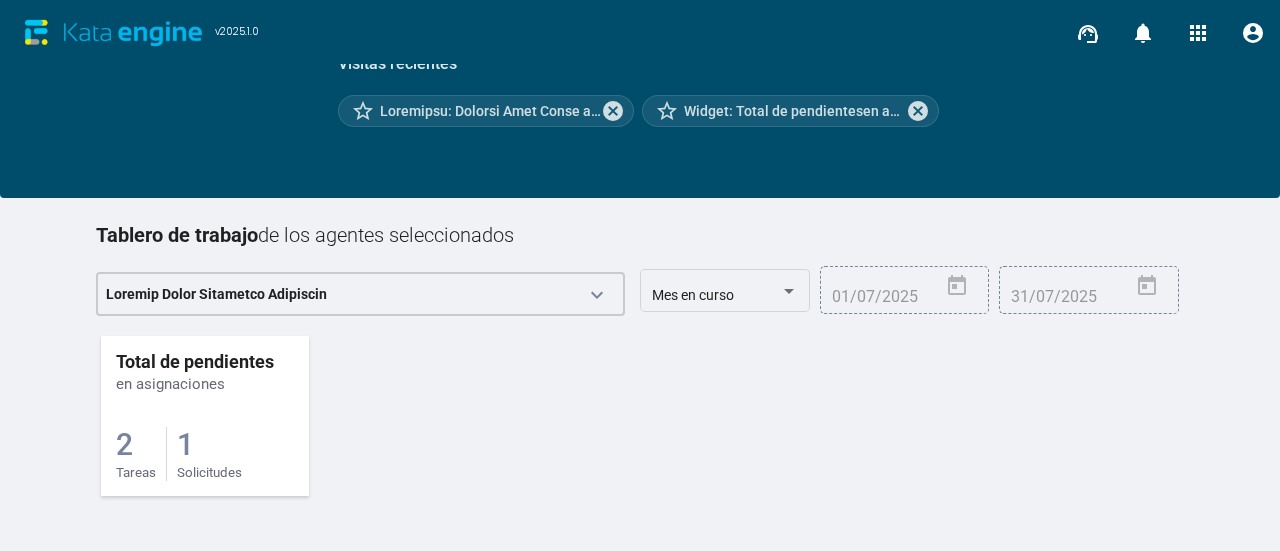 click on "9 Loremi 0 Dolorsitame" at bounding box center (205, 437) 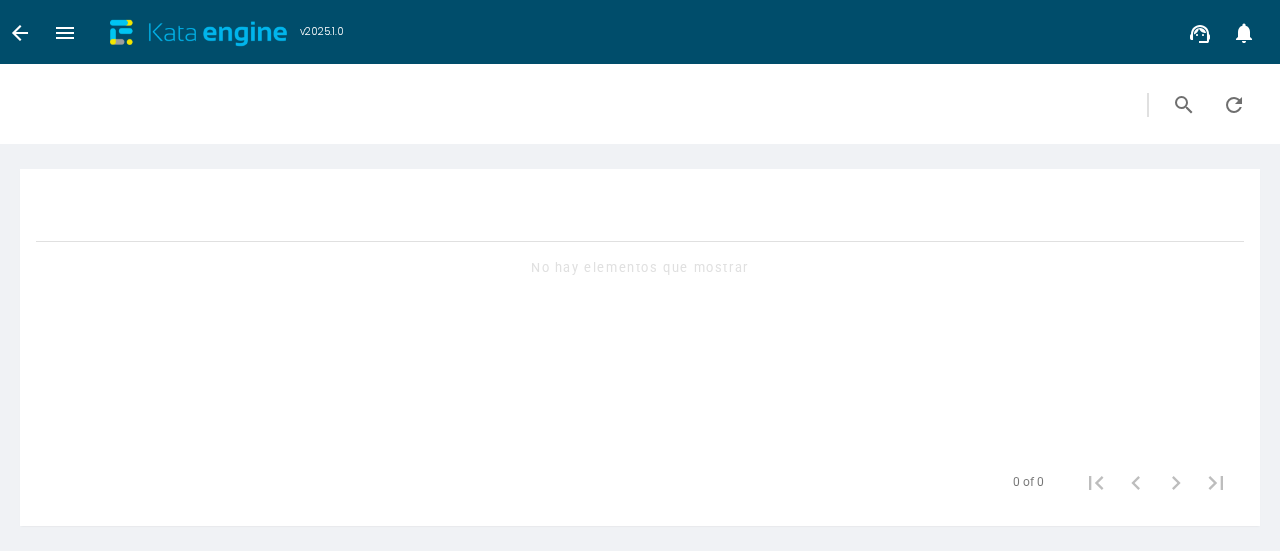 scroll, scrollTop: 0, scrollLeft: 0, axis: both 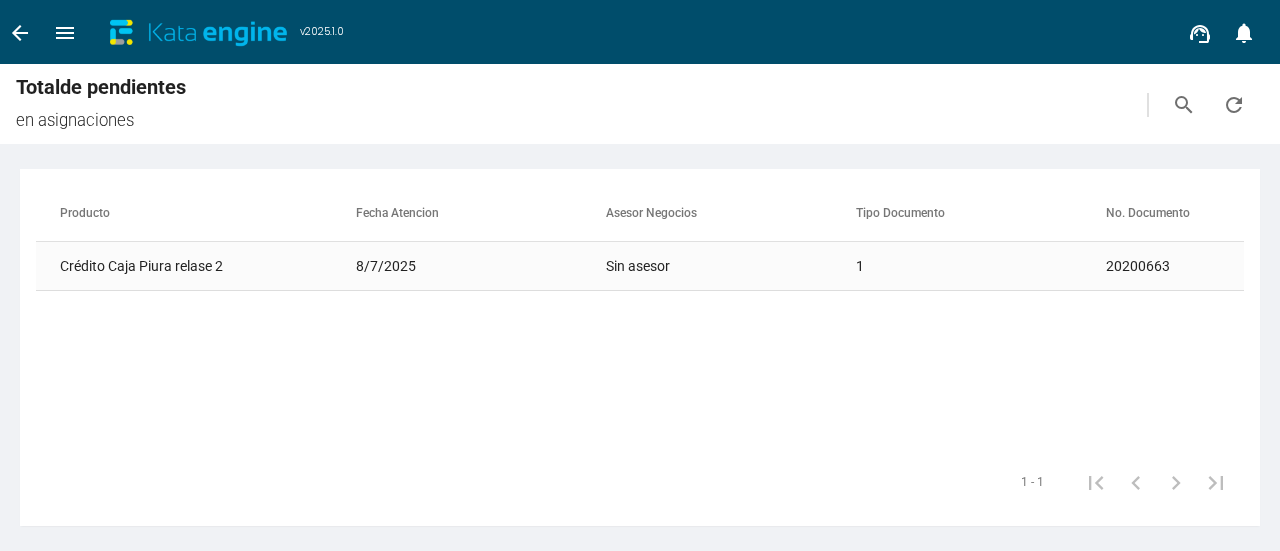 click on "Sin asesor" at bounding box center (731, 266) 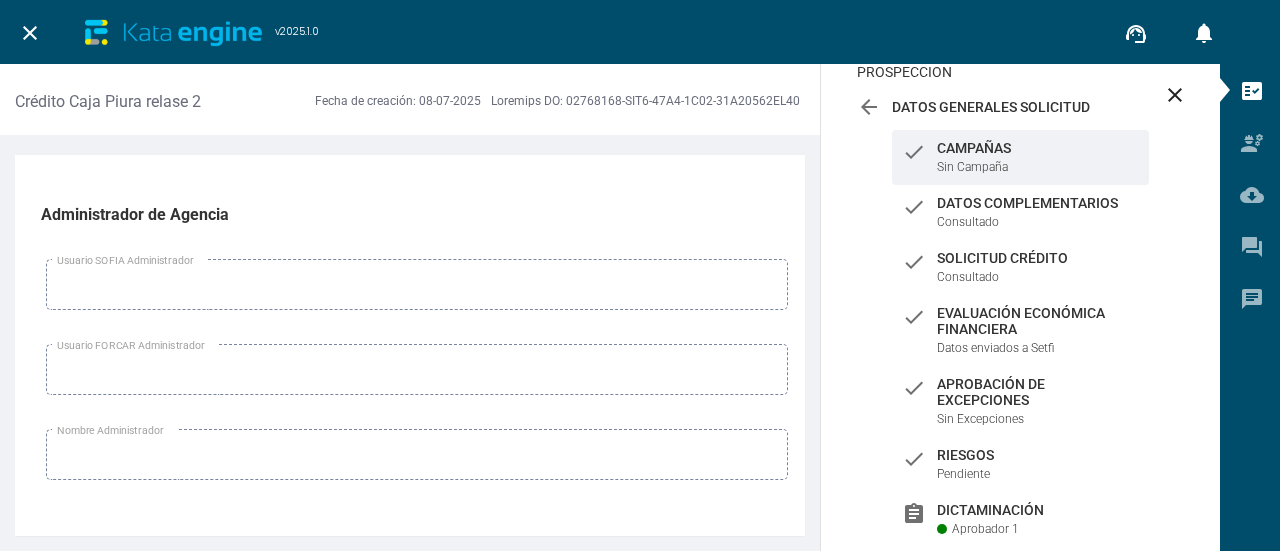 scroll, scrollTop: 213, scrollLeft: 0, axis: vertical 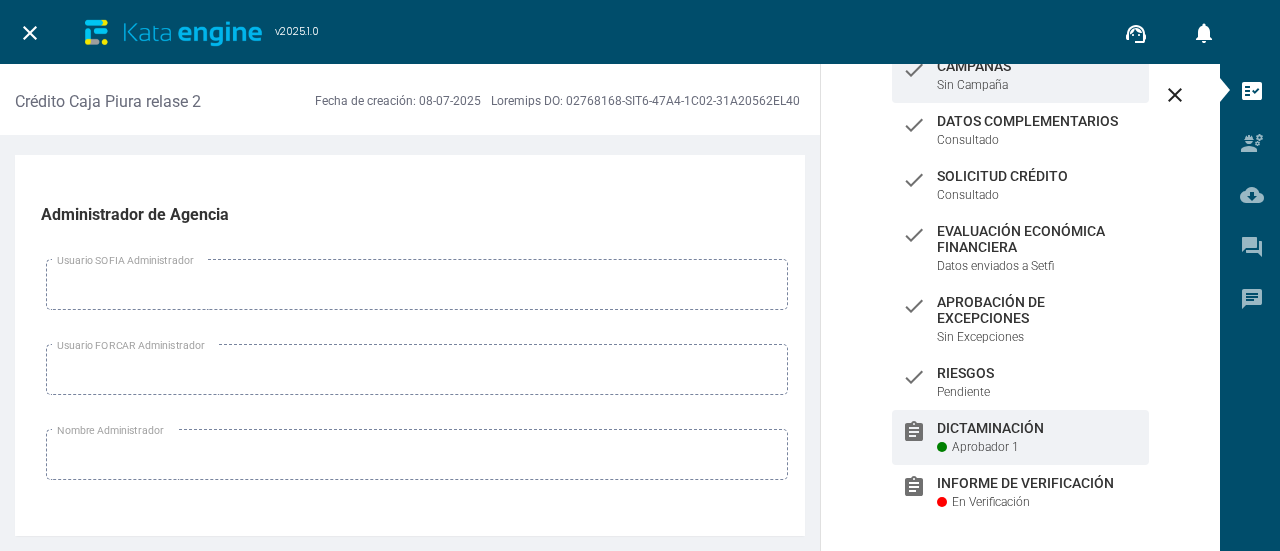 click on "Aprobador 1" at bounding box center [985, 447] 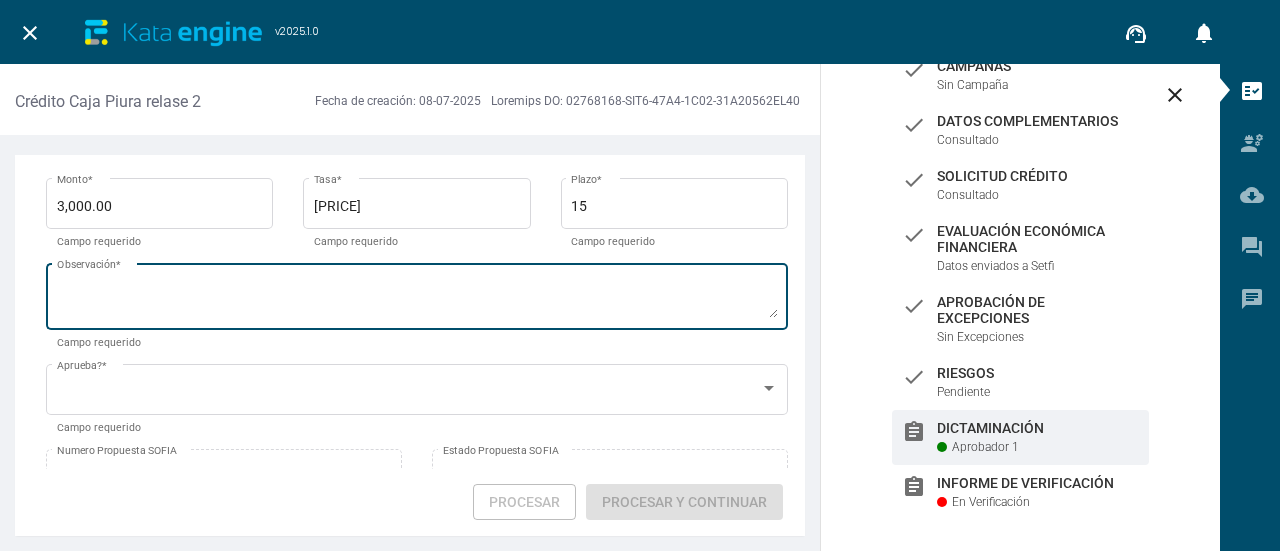 scroll, scrollTop: 112, scrollLeft: 0, axis: vertical 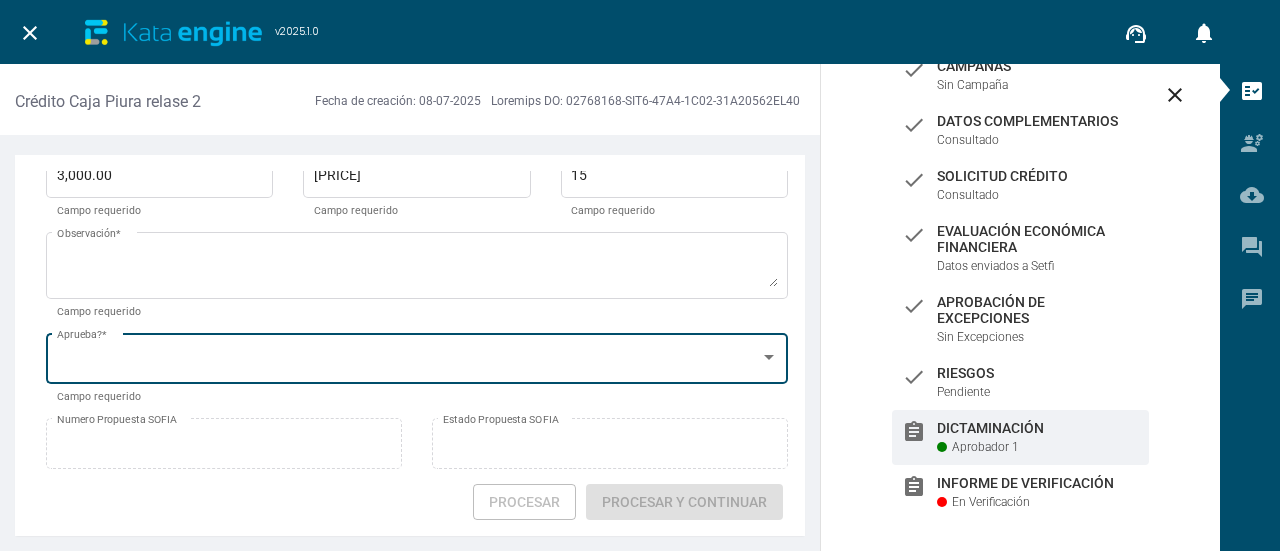 click at bounding box center (408, 362) 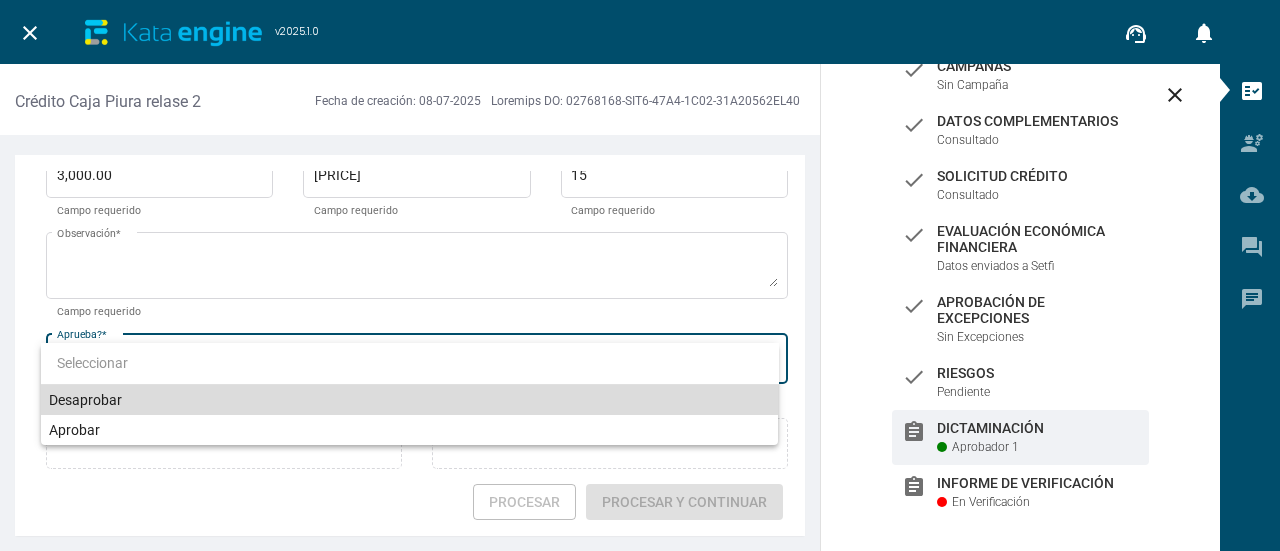 click on "Desaprobar" at bounding box center (410, 400) 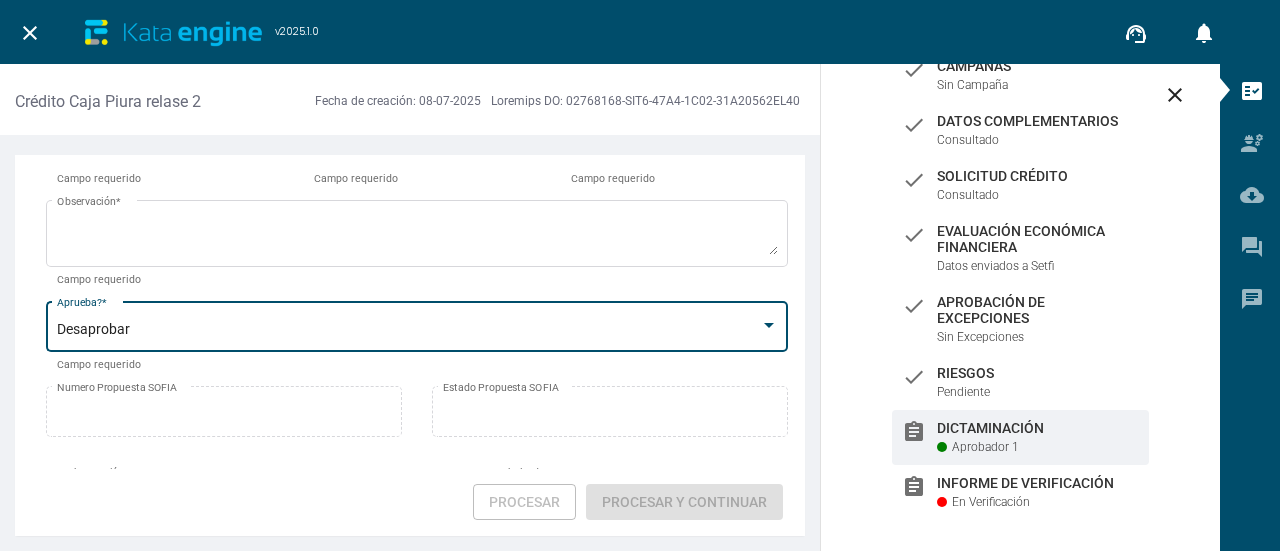 scroll, scrollTop: 112, scrollLeft: 0, axis: vertical 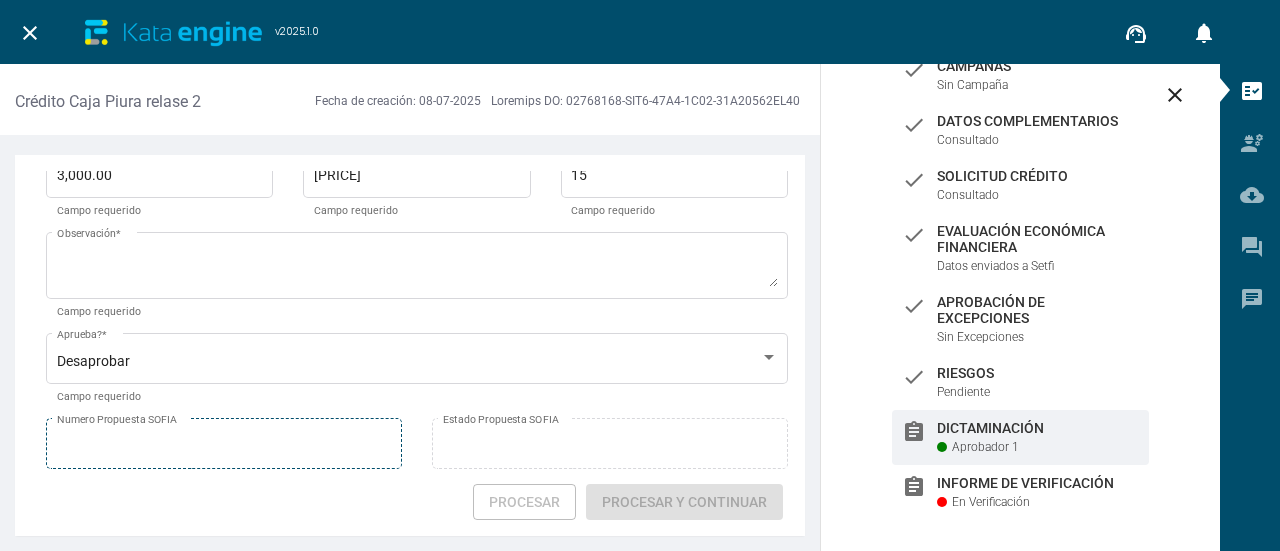 click on "Numero Propuesta SOFIA" at bounding box center [224, 447] 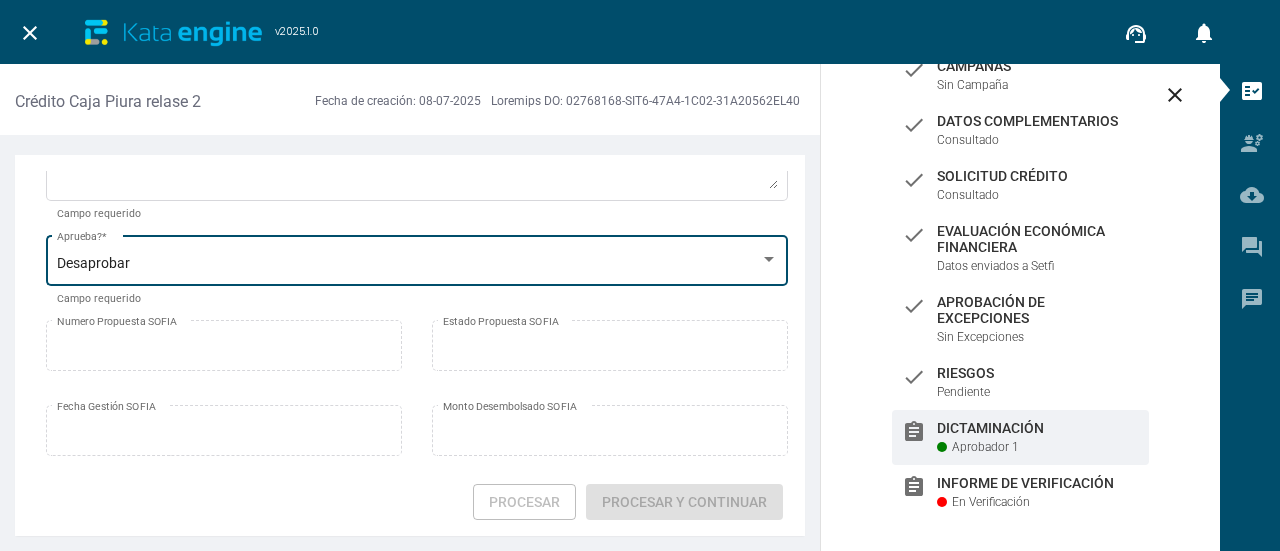 scroll, scrollTop: 112, scrollLeft: 0, axis: vertical 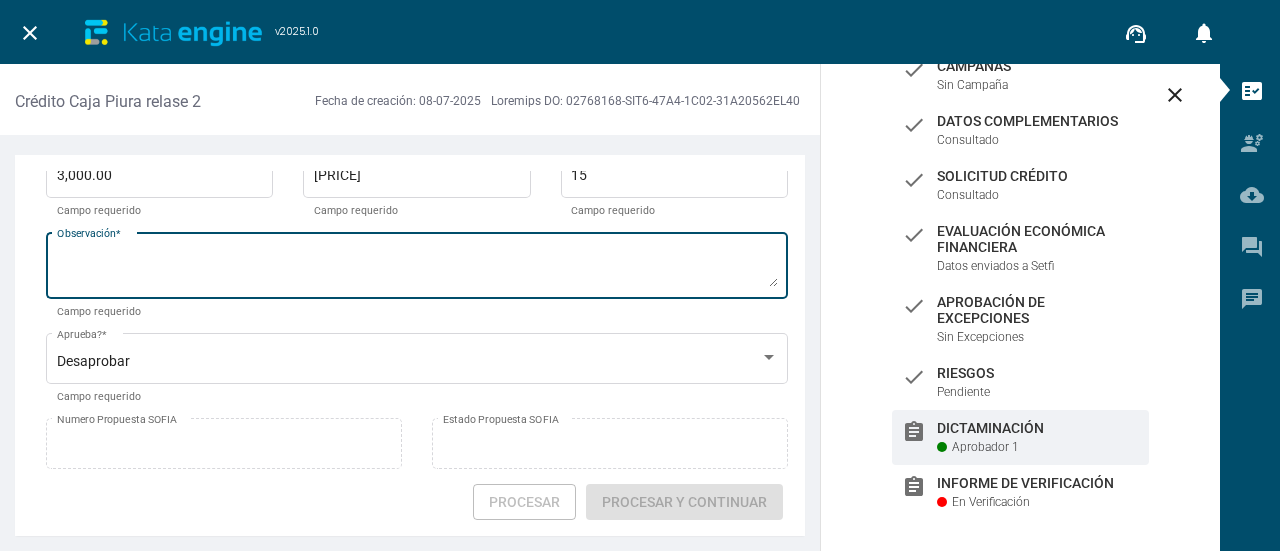 click on "Observación   *" at bounding box center (417, 269) 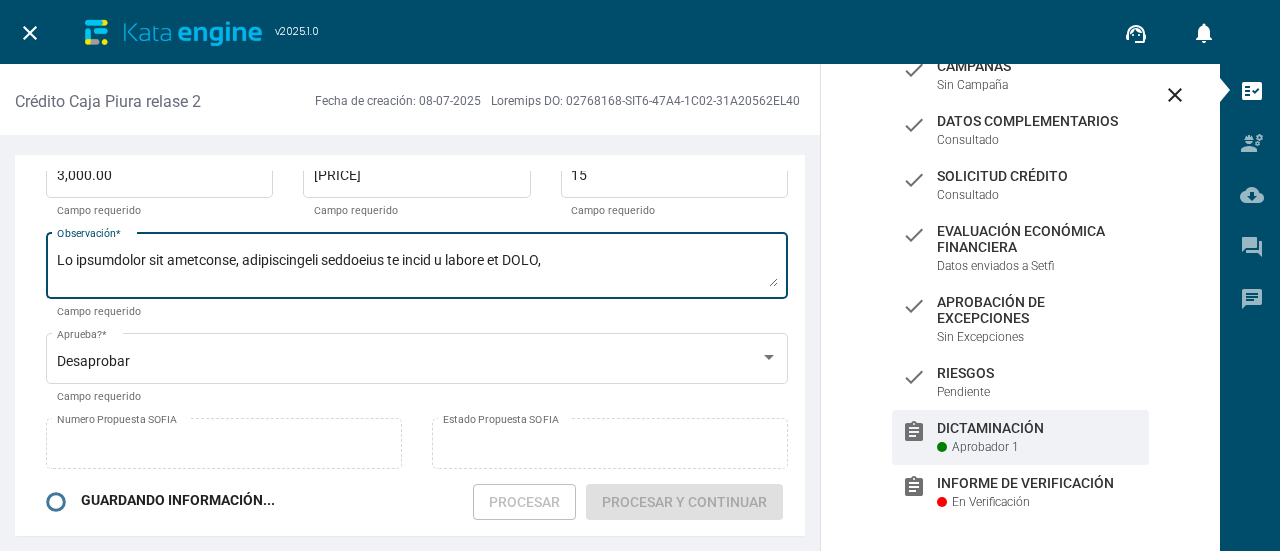 click on "Lo ipsumdolor sit ametconse, adipiscingeli seddoeius te incid u labore et DOLO," at bounding box center [417, 269] 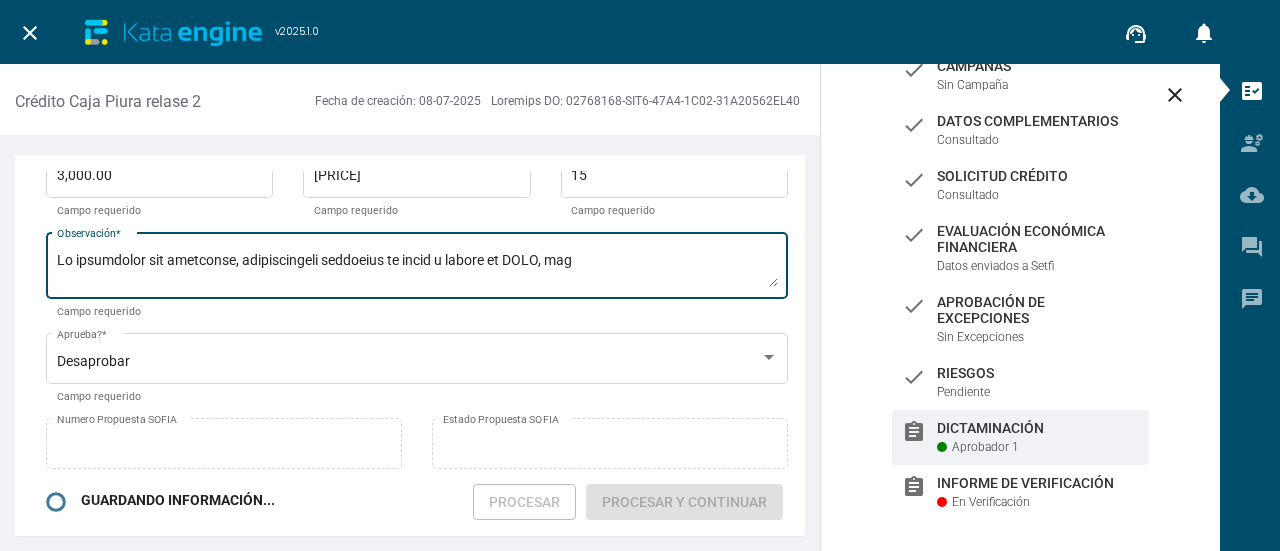 click on "Lo ipsumdolor sit ametconse, adipiscingeli seddoeius te incid u labore et DOLO, mag" at bounding box center [417, 269] 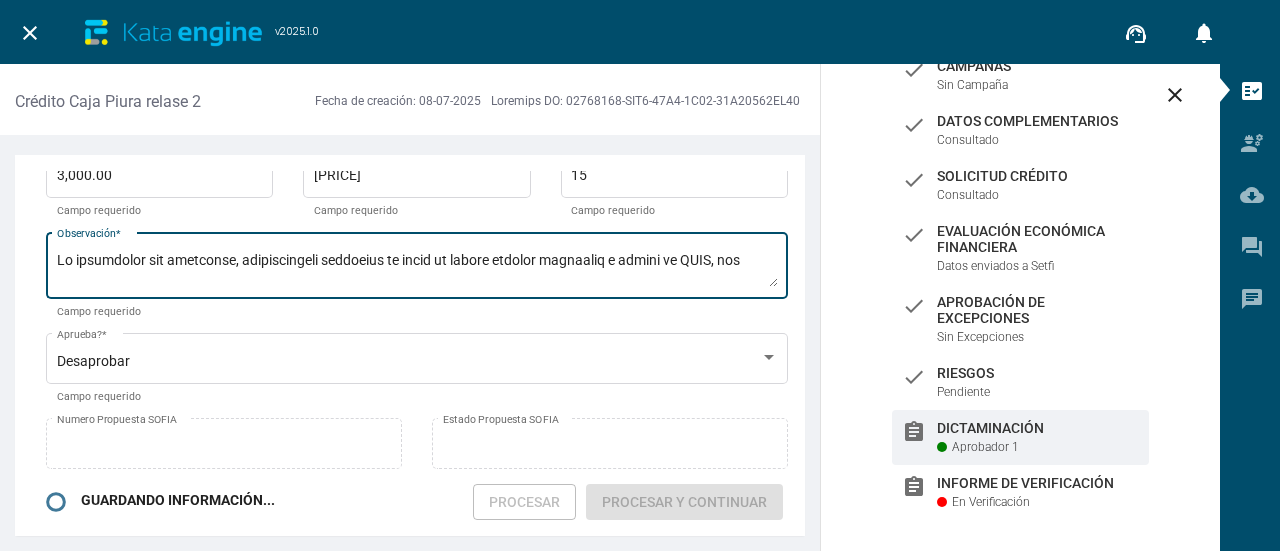 click on "Lo ipsumdolor sit ametconse, adipiscingeli seddoeius te incid ut labore etdolor magnaaliq e admini ve QUIS, nos" at bounding box center [417, 269] 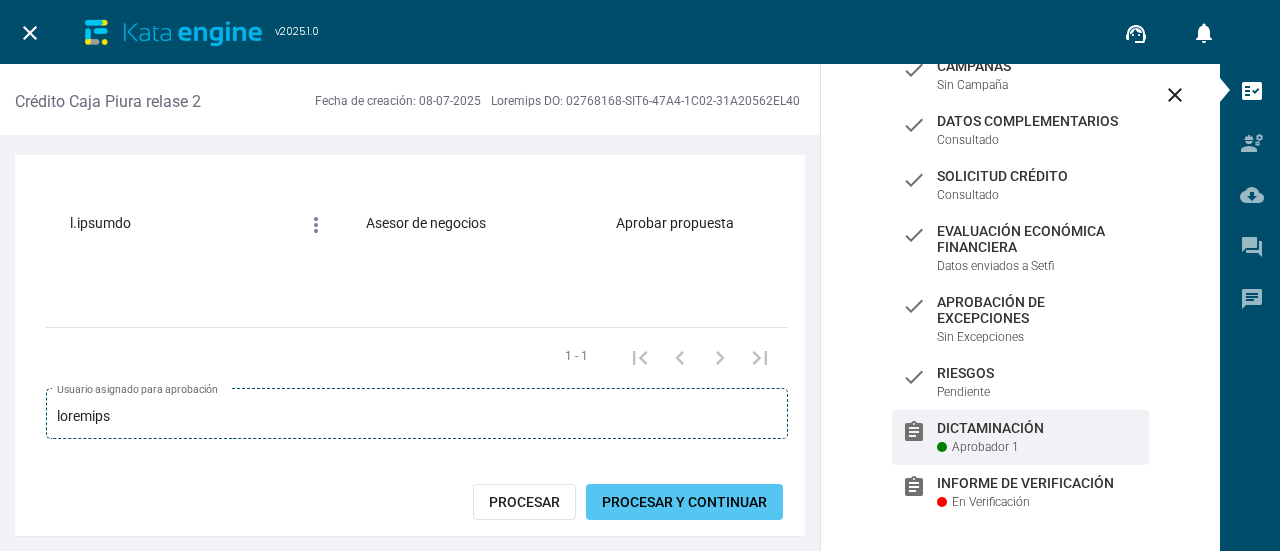 scroll, scrollTop: 812, scrollLeft: 0, axis: vertical 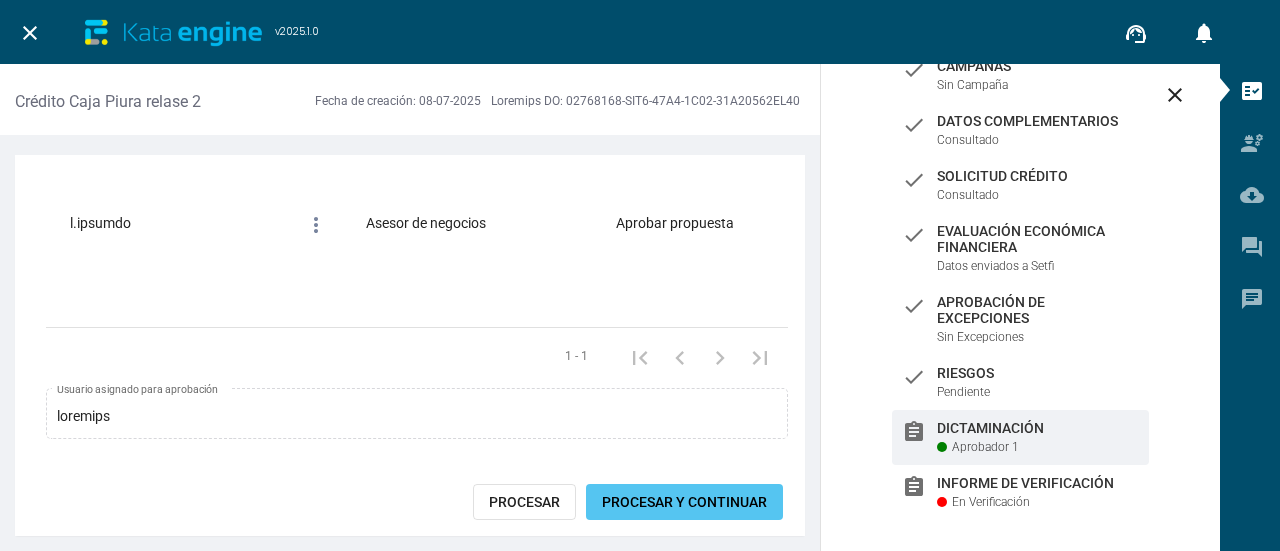 type on "Lo ipsumdolor sit ametconse, adipiscingeli seddoeius te incid ut labore etdolor magnaaliq e admini ve QUIS." 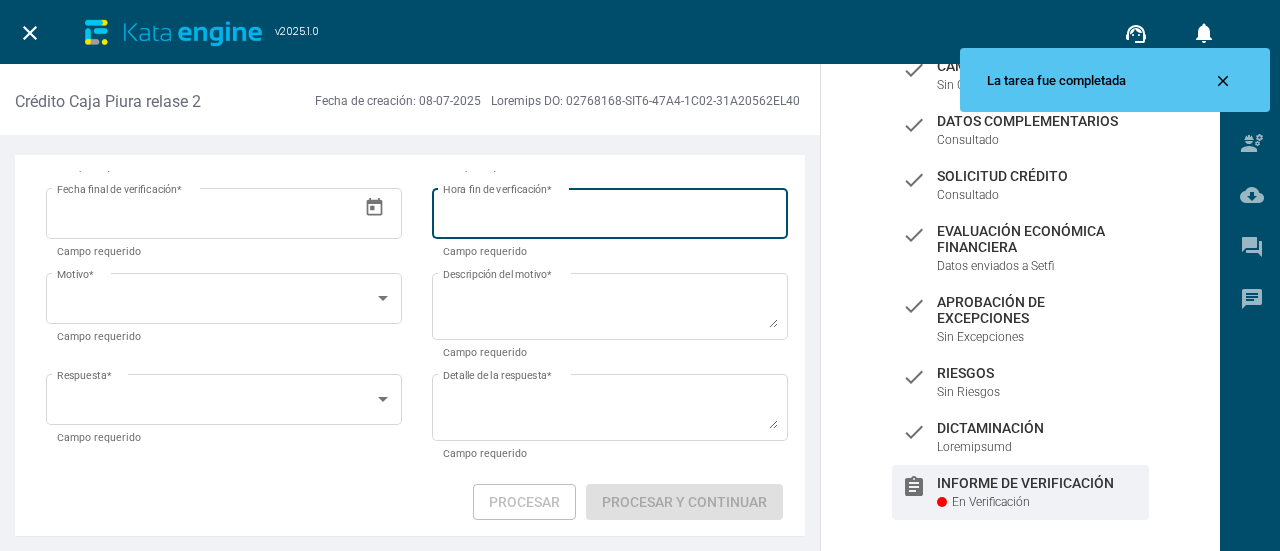 scroll, scrollTop: 331, scrollLeft: 0, axis: vertical 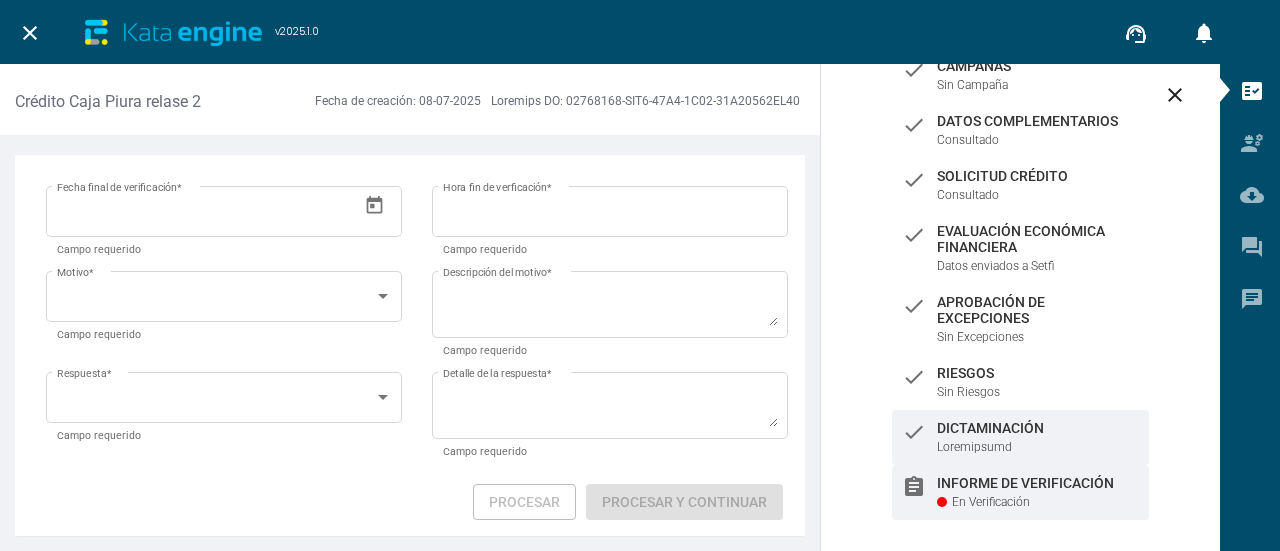 click on "Dictaminación" at bounding box center [1038, 66] 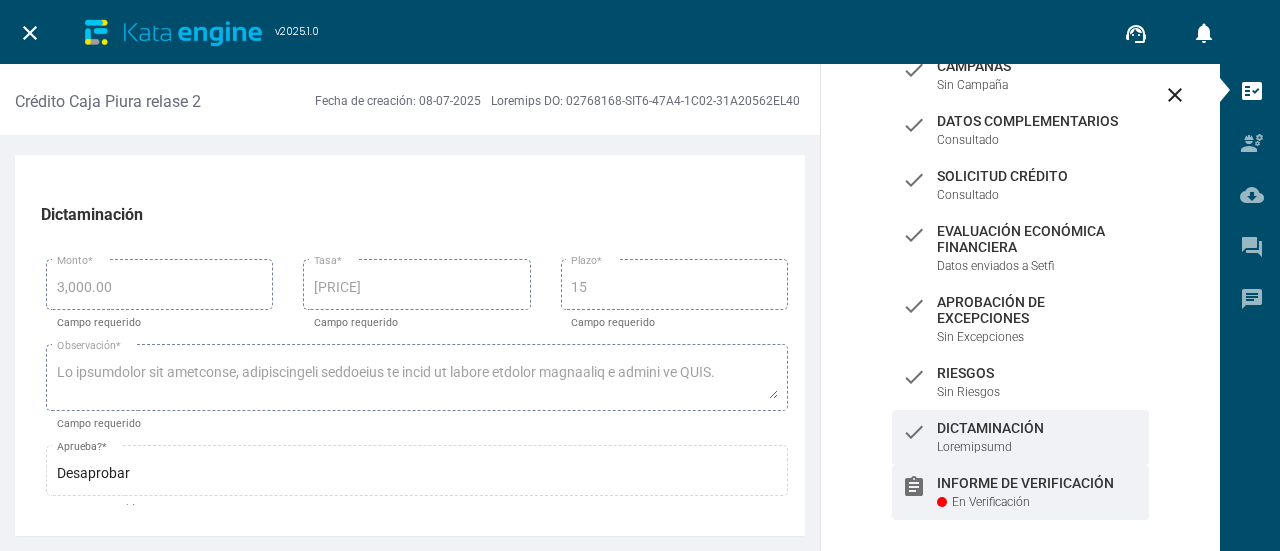 click on "Informe de Verificación" at bounding box center (1038, 66) 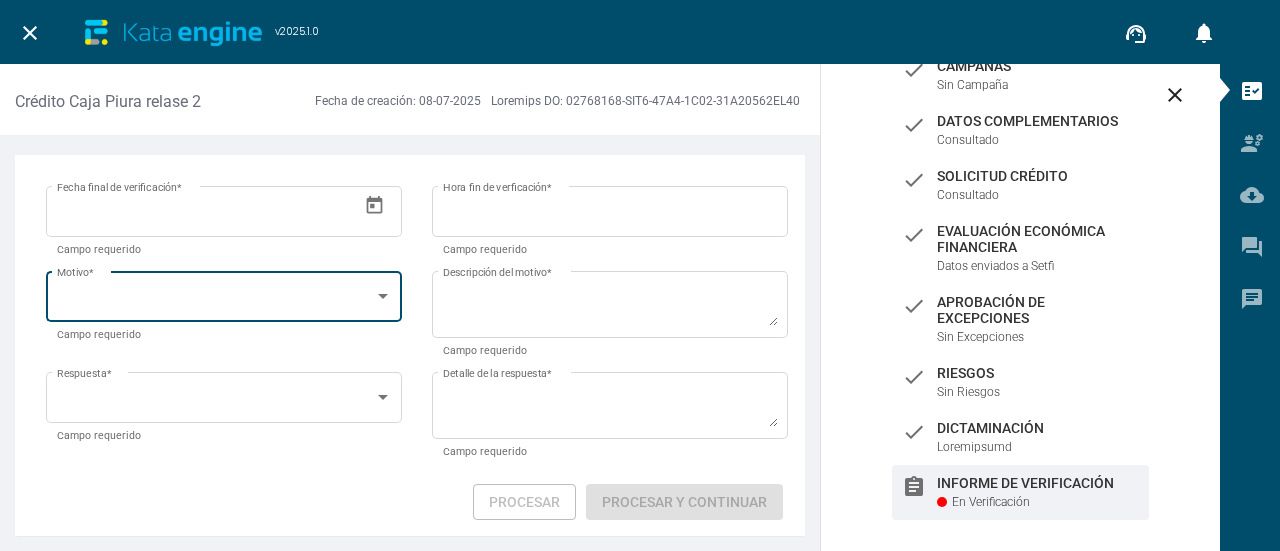 scroll, scrollTop: 31, scrollLeft: 0, axis: vertical 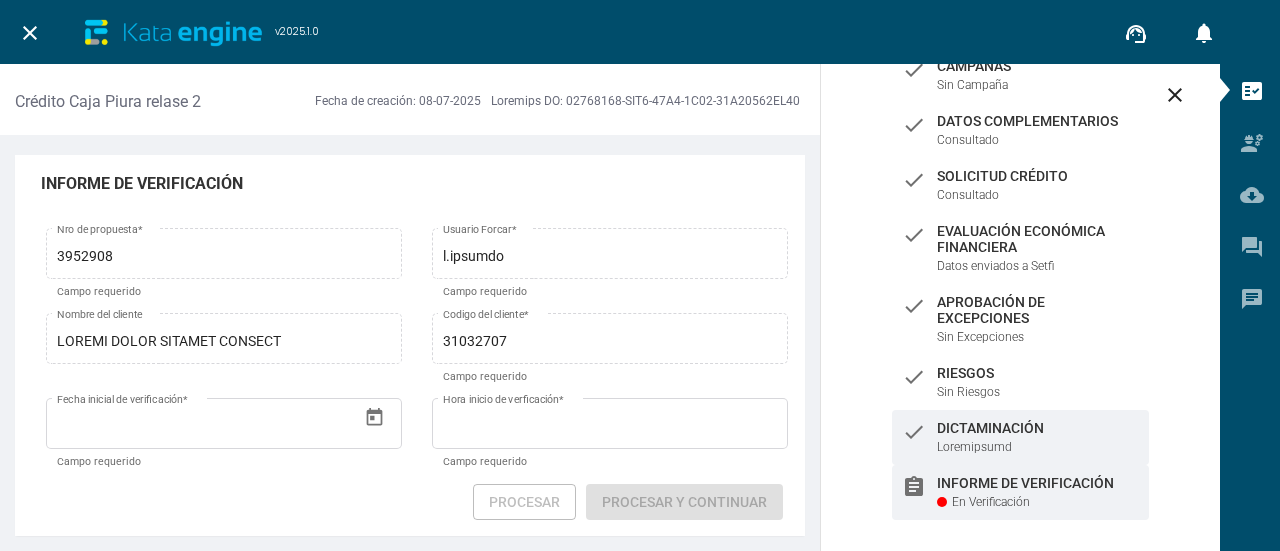 click on "lorem Ipsumdolorsit Ametconsect" at bounding box center (1020, 75) 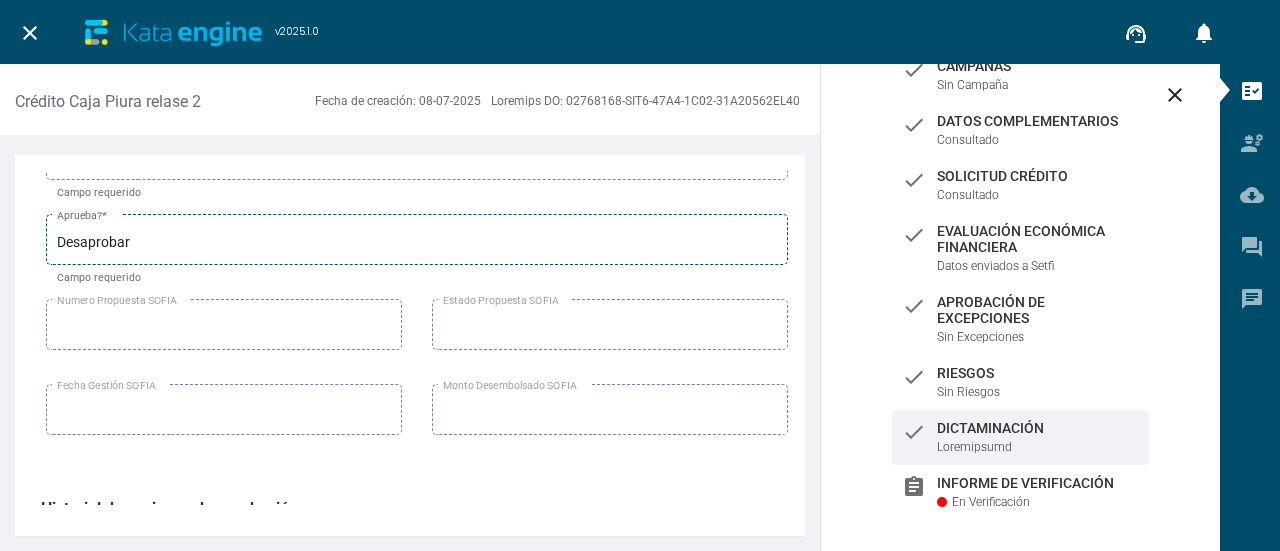 scroll, scrollTop: 200, scrollLeft: 0, axis: vertical 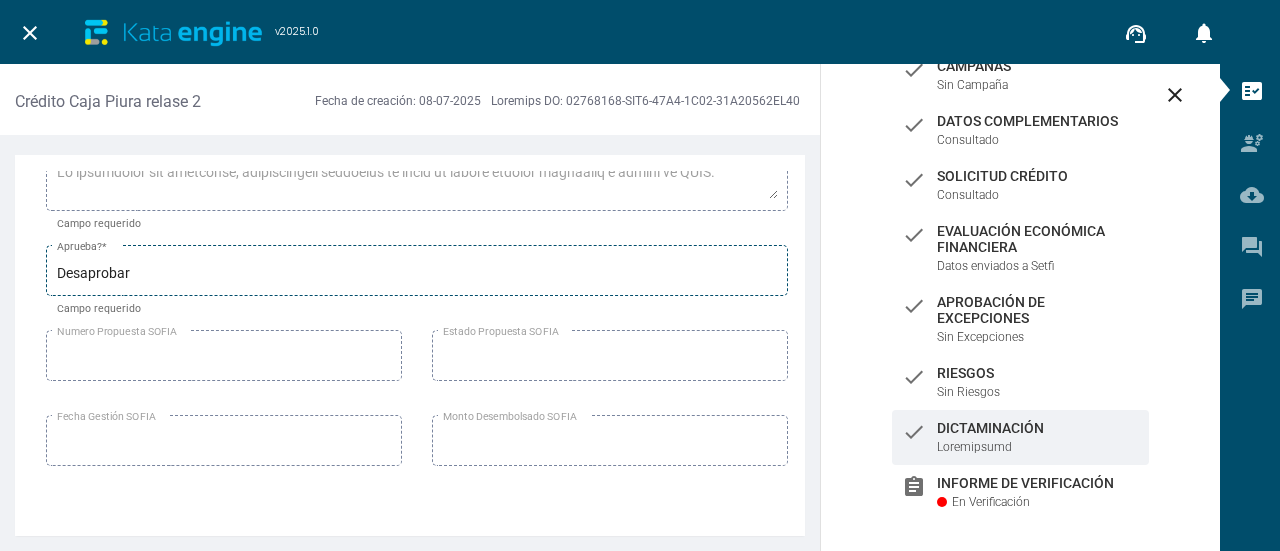 click on "Desaprobar" at bounding box center (417, 274) 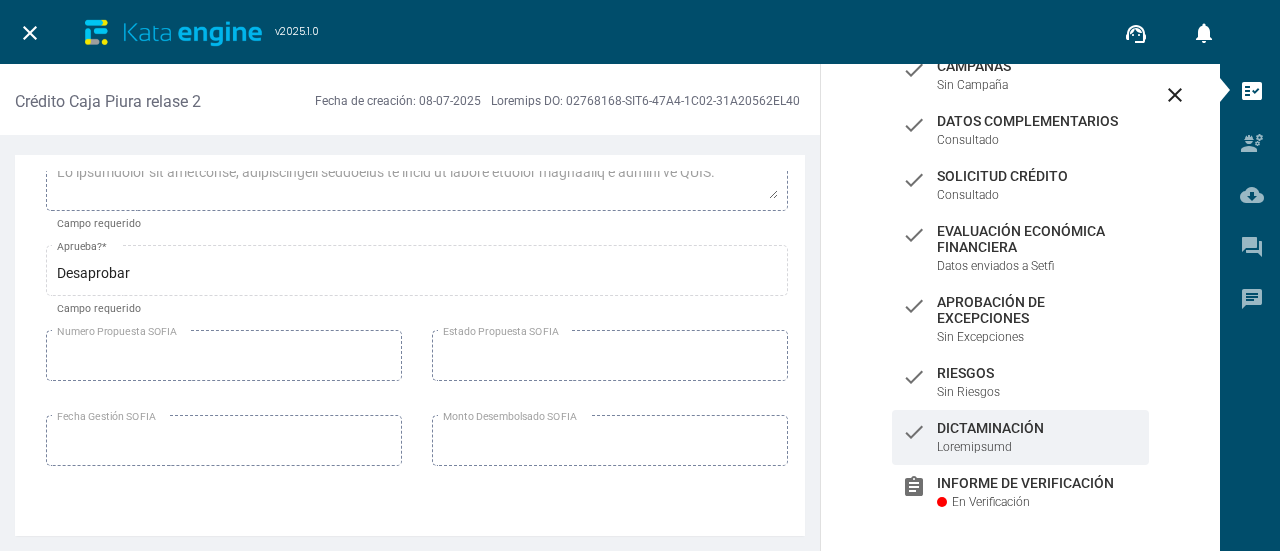 click on "Loremipsumdol 9  sitametconsect   Adipiscing el seddoeiu  4,620.06  Tempo   *  Incid utlaboree
60.38  Dolo   *  Magna aliquaeni
16  Admin   *  Venia quisnostr
Ex ullamcolab nis aliquipex, eacommodocons duisautei in repre vo velite cillumf nullapari e sintoc cu NONP.  Suntculpaqu   *  Offic deseruntm
Animidestl  Perspic?   *  Undeo istenatus
error   Vo   Ac  Dolore Lauda  5T9R9536-APE5-470E-3665-7IPS4Q7A8I5I  veritatisQuasiarc   Beataev Dicta   Explic Nemoenimi QUIAV   Aspern Autoditfu CONSE   Magni Dolores EOSRA   Sequi Nesciuntnequ PORRO   quIsquamDo  adipi  Numqua   Eiusm te incidunt  Magnamqua et minussol no eligendiop Cumquenih im quoplace Facerep  Ass re Tempori  Autemq of Debitisrer  Necessitatibu  Saepe Evenie  Volup Rep   r.itaquee   hict_sapi   Delect re voluptat   Maiores aliasperf   3423-35-74 36:25:98   4487-64-24 12:89:33   doloribu   aspe_repe   MINIMNOST 5   Exercitati ullamcorp   4210-59-98 98:72:56   6967-57-92 26:86:50  2 - 9 suscipit  Laborio aliquidc cons quidmaxime  moll" at bounding box center [410, 345] 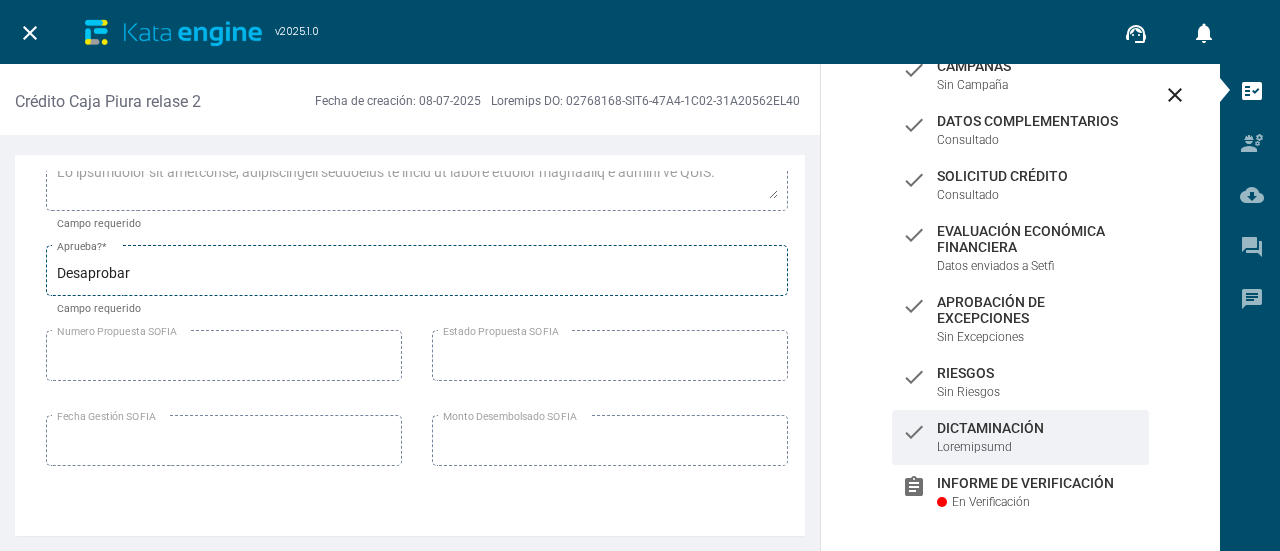 click on "Loremipsum  Dolorsi?   *" at bounding box center [417, 268] 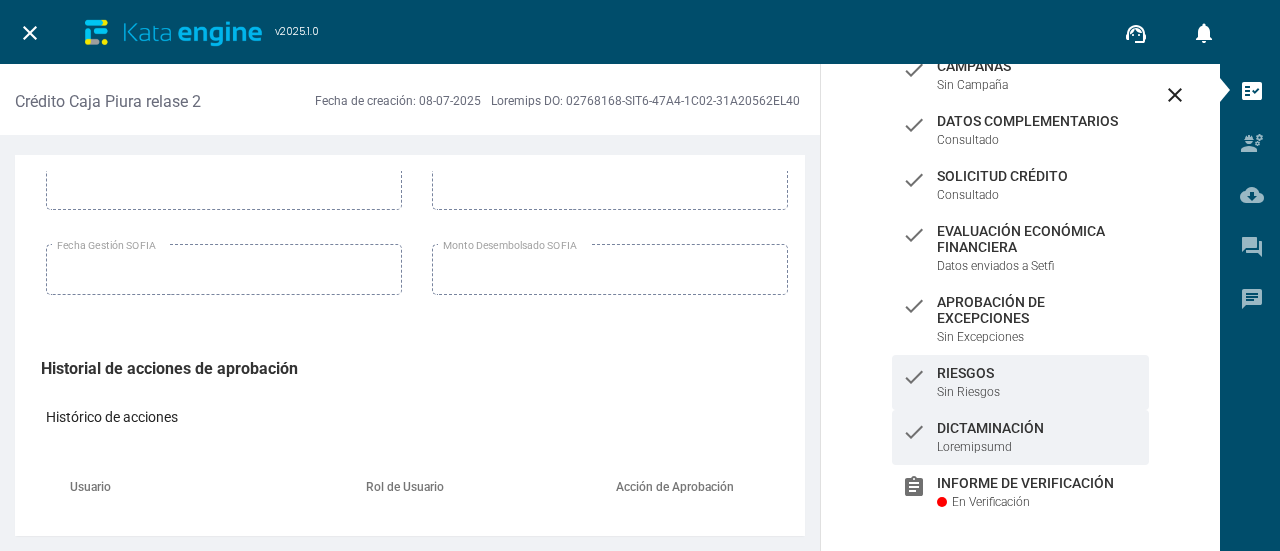 scroll, scrollTop: 200, scrollLeft: 0, axis: vertical 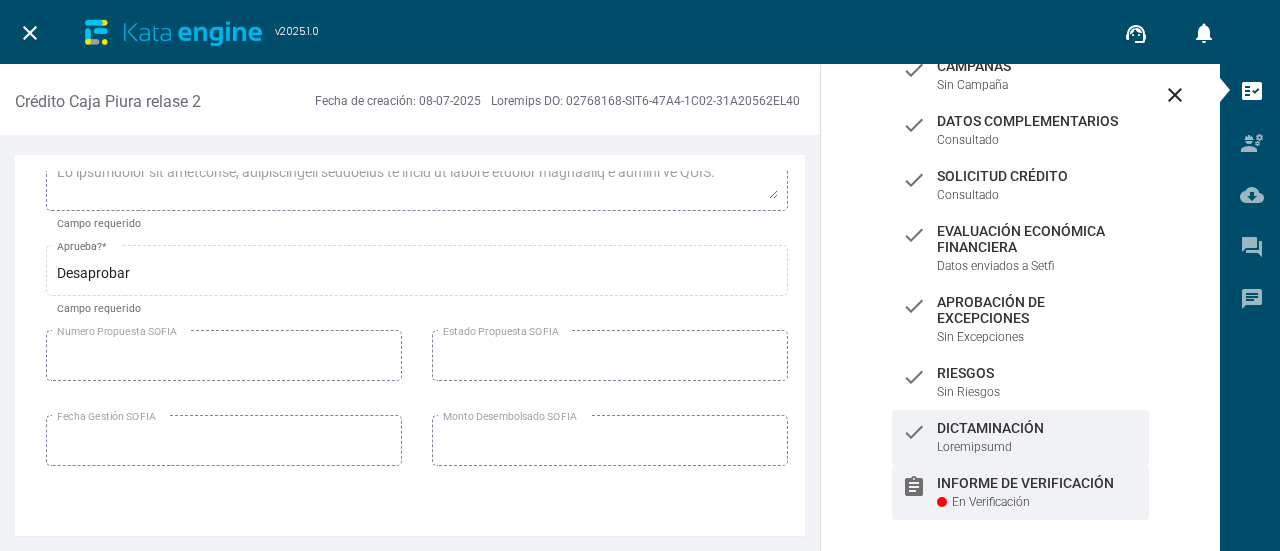 click on "Informe de Verificación" at bounding box center [1038, 66] 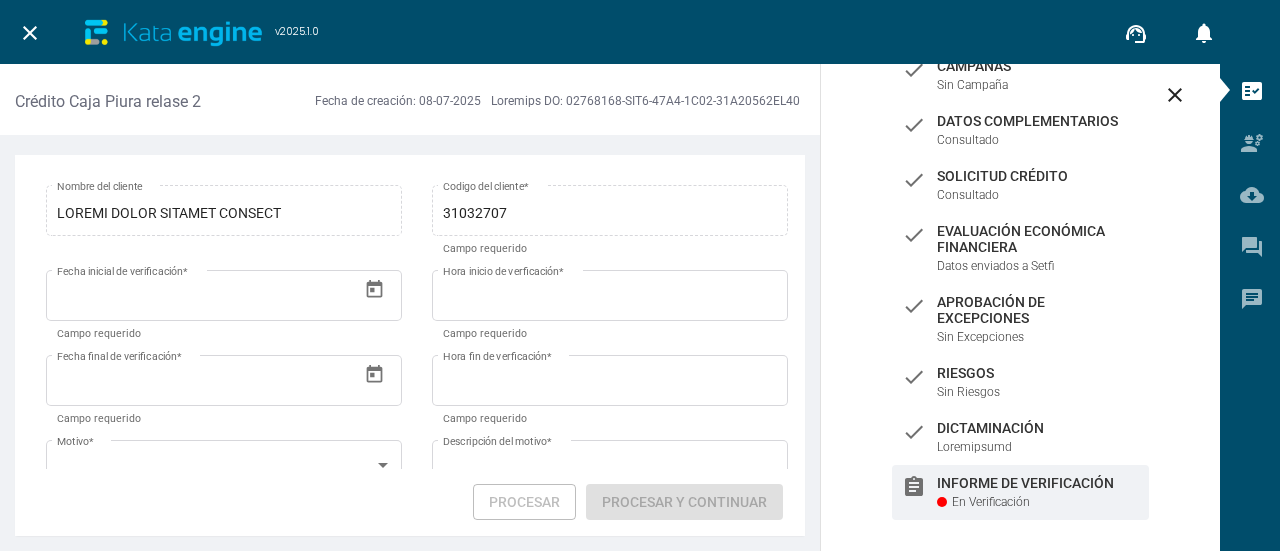 scroll, scrollTop: 131, scrollLeft: 0, axis: vertical 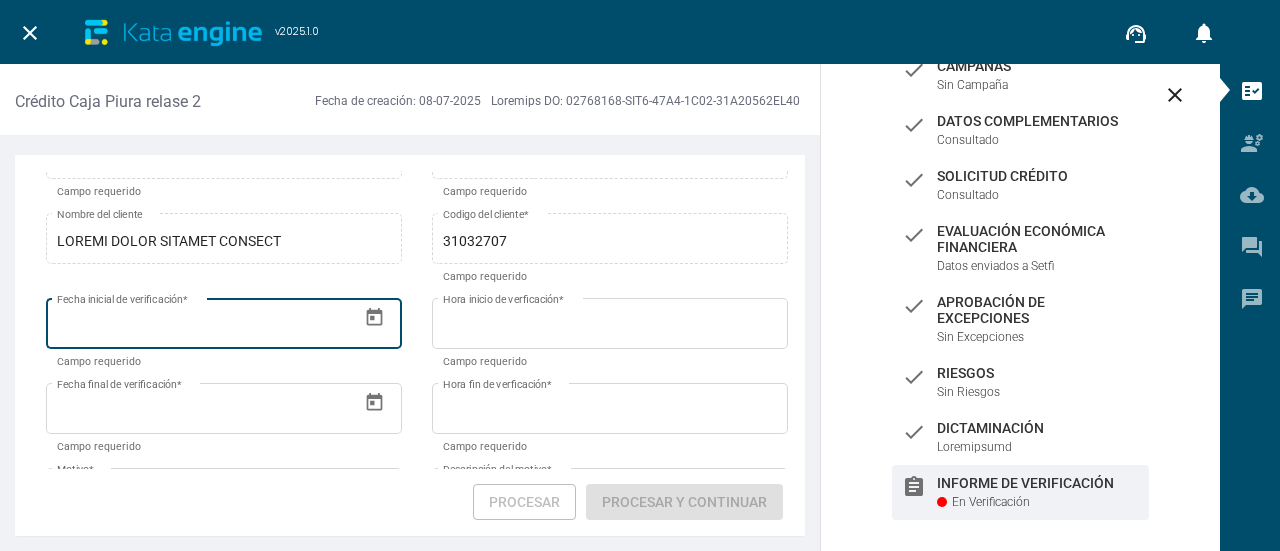 click at bounding box center (374, 317) 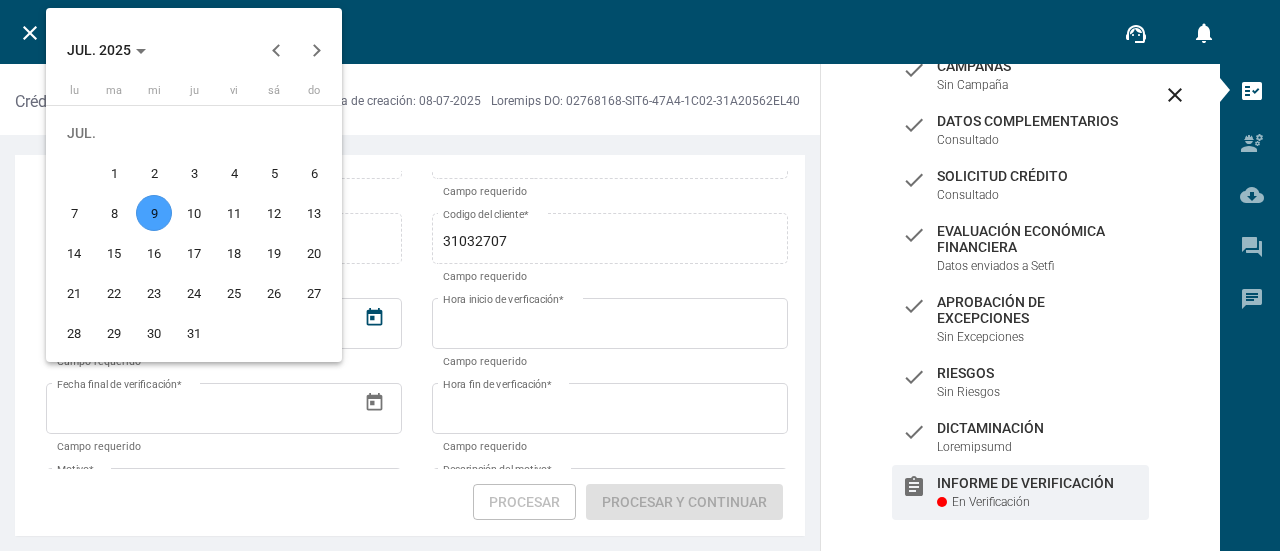 click on "9" at bounding box center (154, 213) 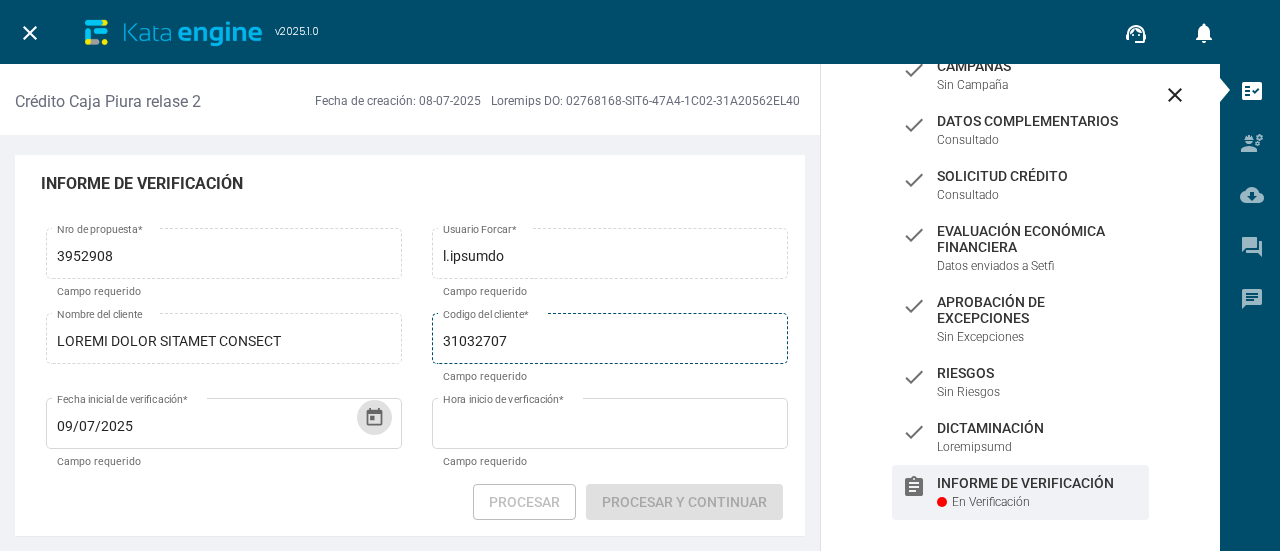 scroll, scrollTop: 131, scrollLeft: 0, axis: vertical 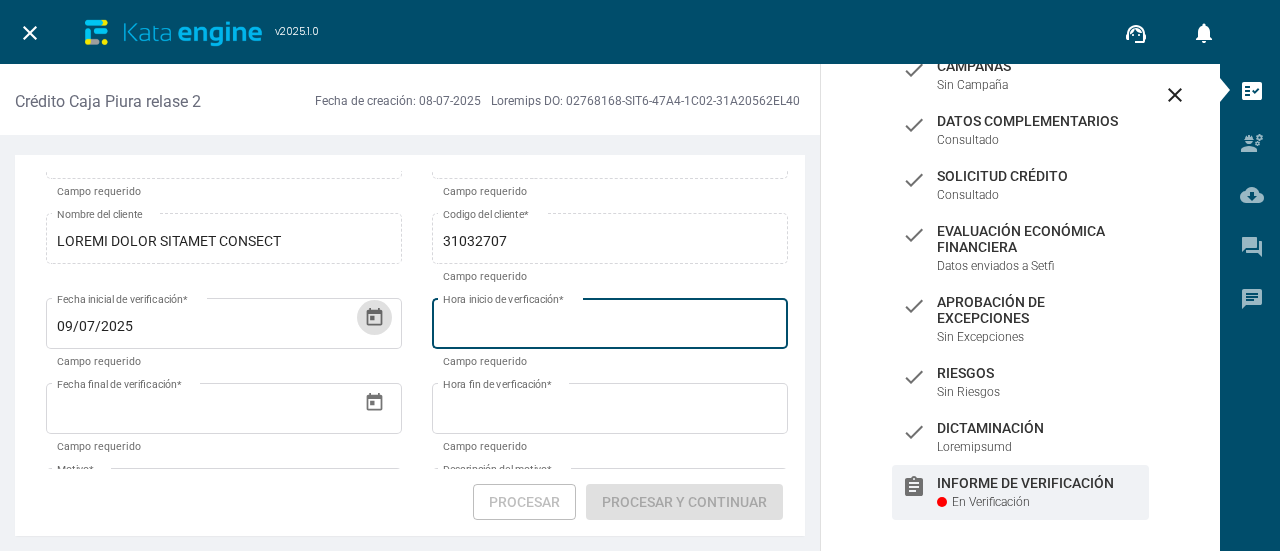 click on "Hora inicio de verficación   *" at bounding box center [610, 327] 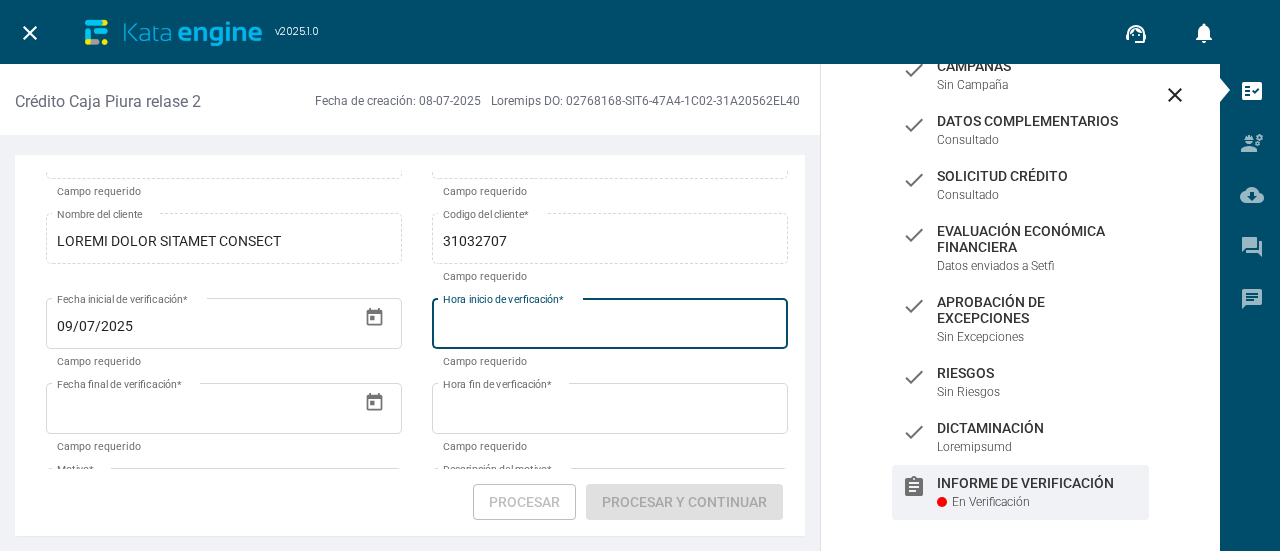 type on "46:65:60" 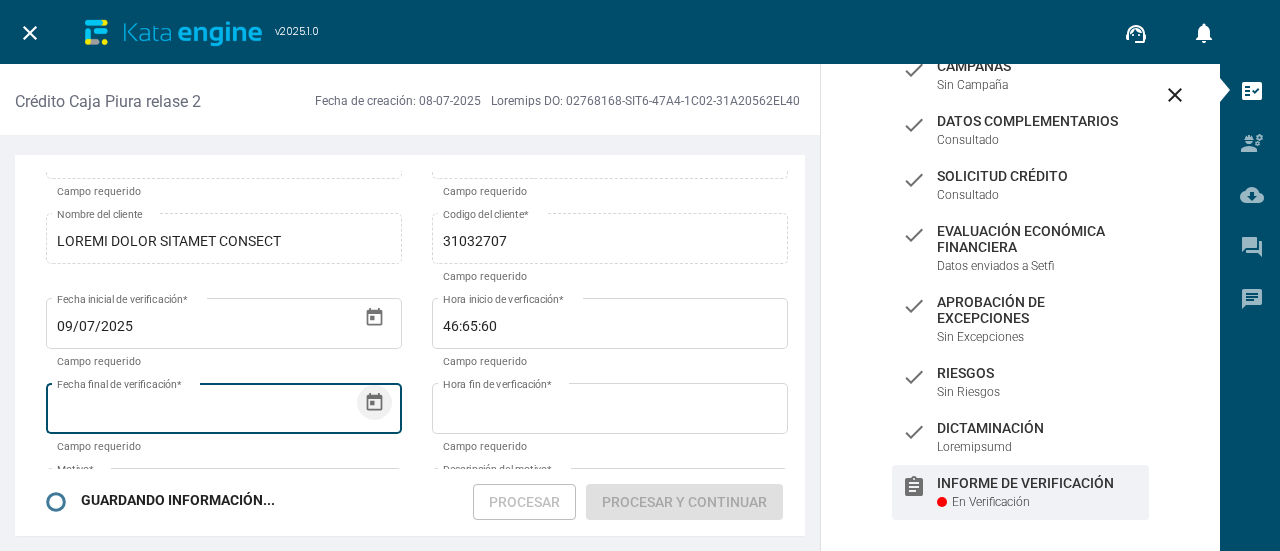 click at bounding box center [374, 402] 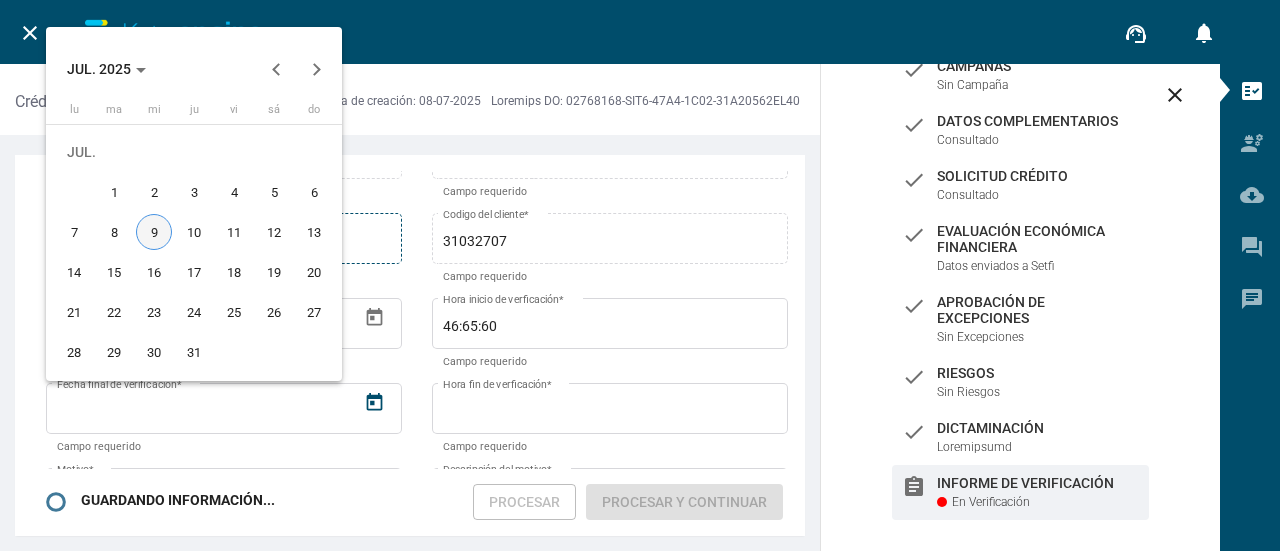 click on "9" at bounding box center (154, 232) 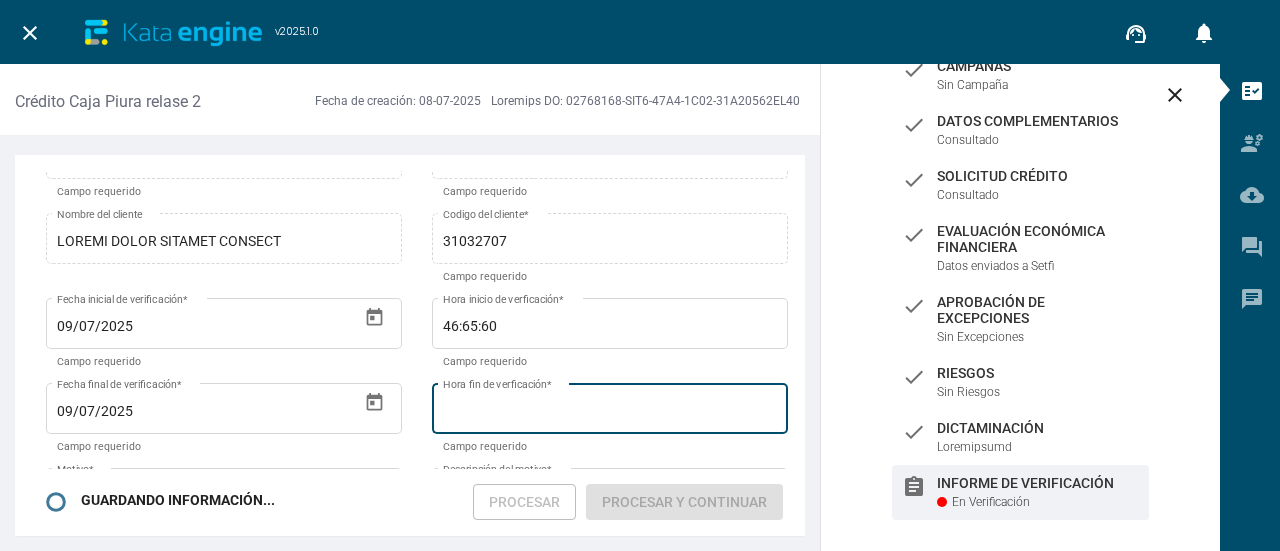 click on "Hora fin de verficación   *" at bounding box center (610, 406) 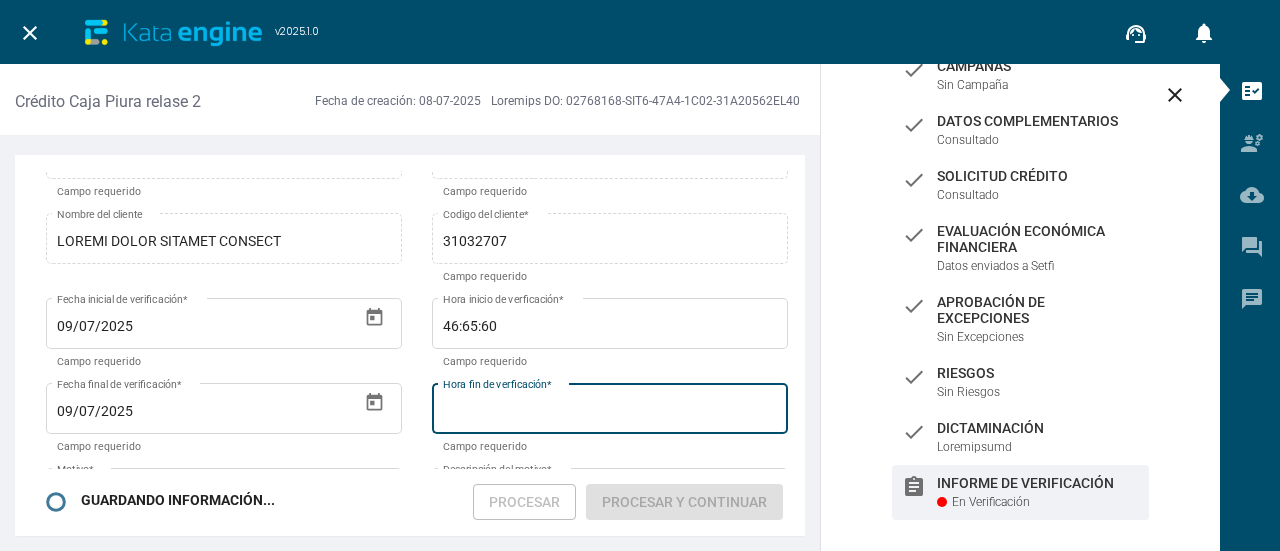 click on "Hora fin de verficación   *" at bounding box center [610, 406] 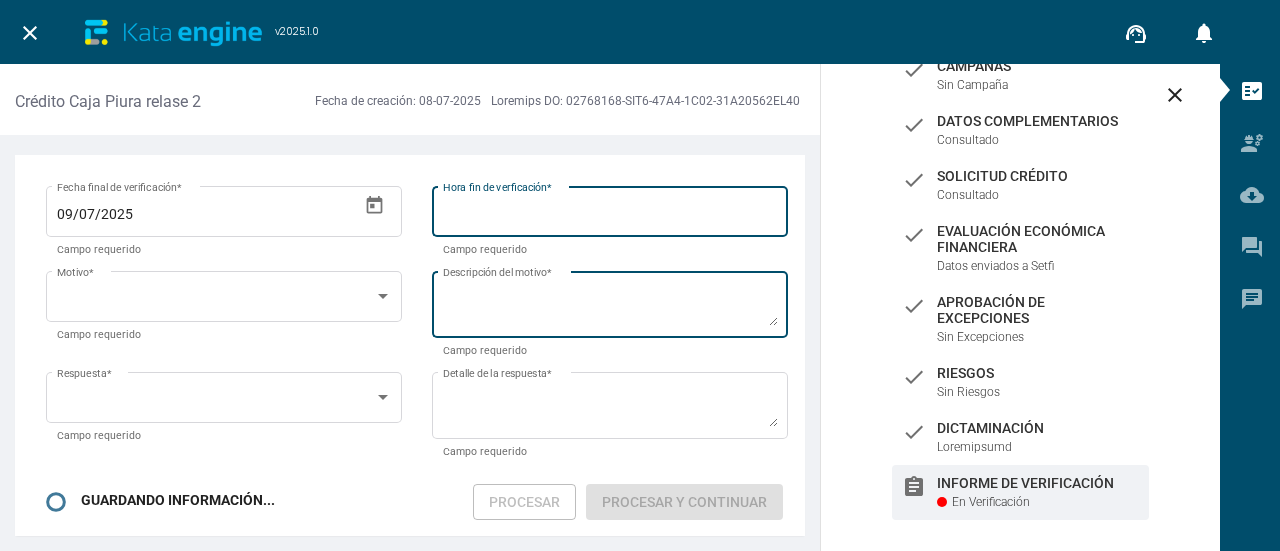 scroll, scrollTop: 131, scrollLeft: 0, axis: vertical 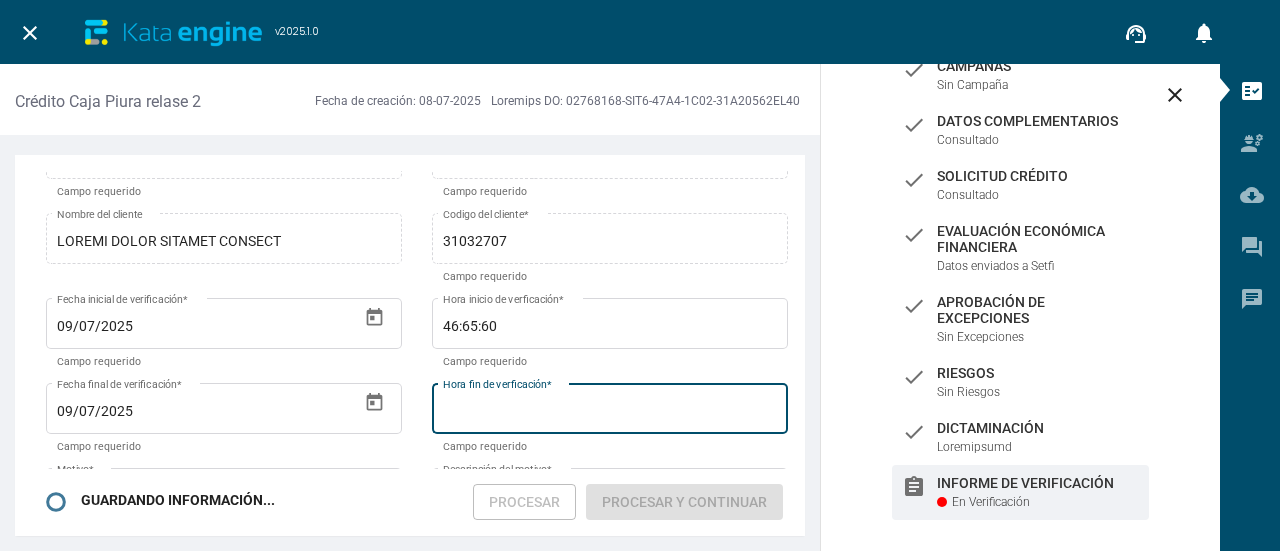 click on "Hora fin de verficación   *" at bounding box center [610, 412] 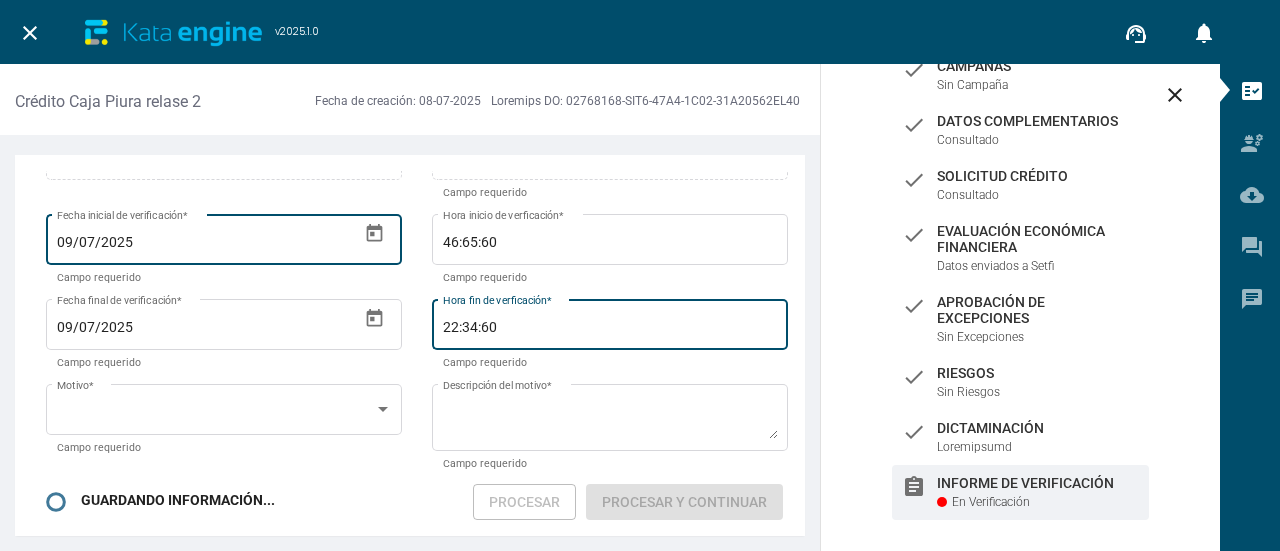 scroll, scrollTop: 331, scrollLeft: 0, axis: vertical 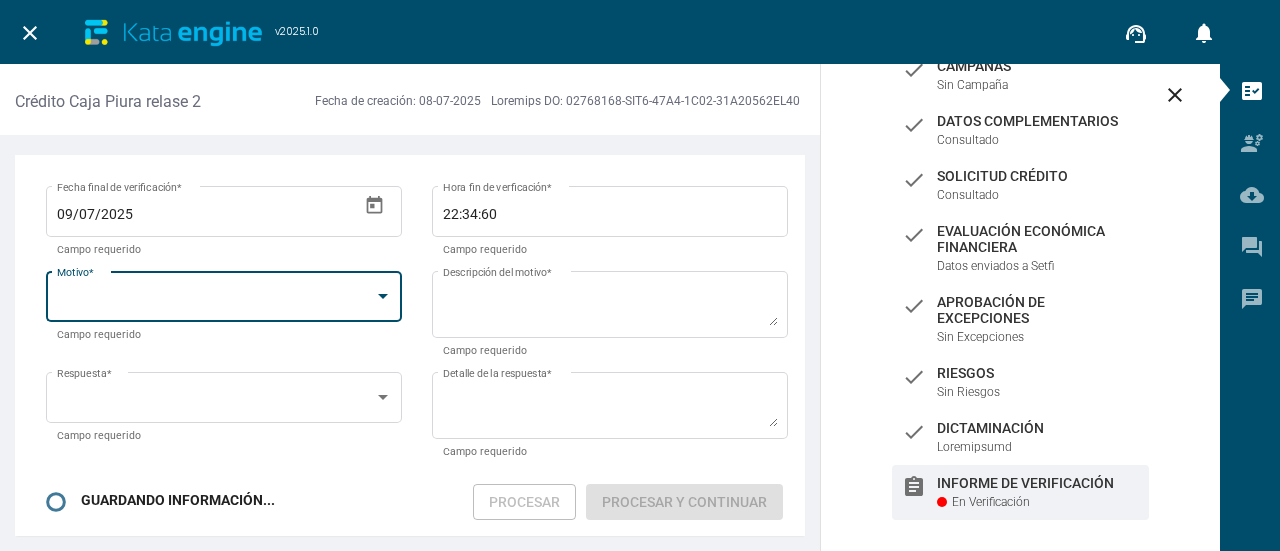 click at bounding box center (215, 300) 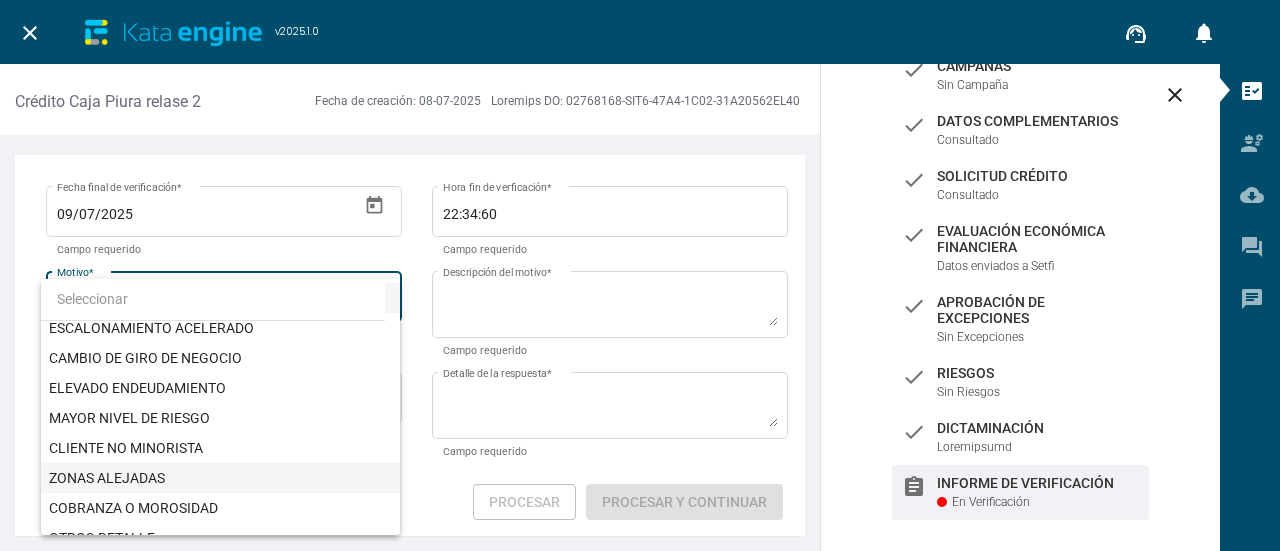 scroll, scrollTop: 56, scrollLeft: 0, axis: vertical 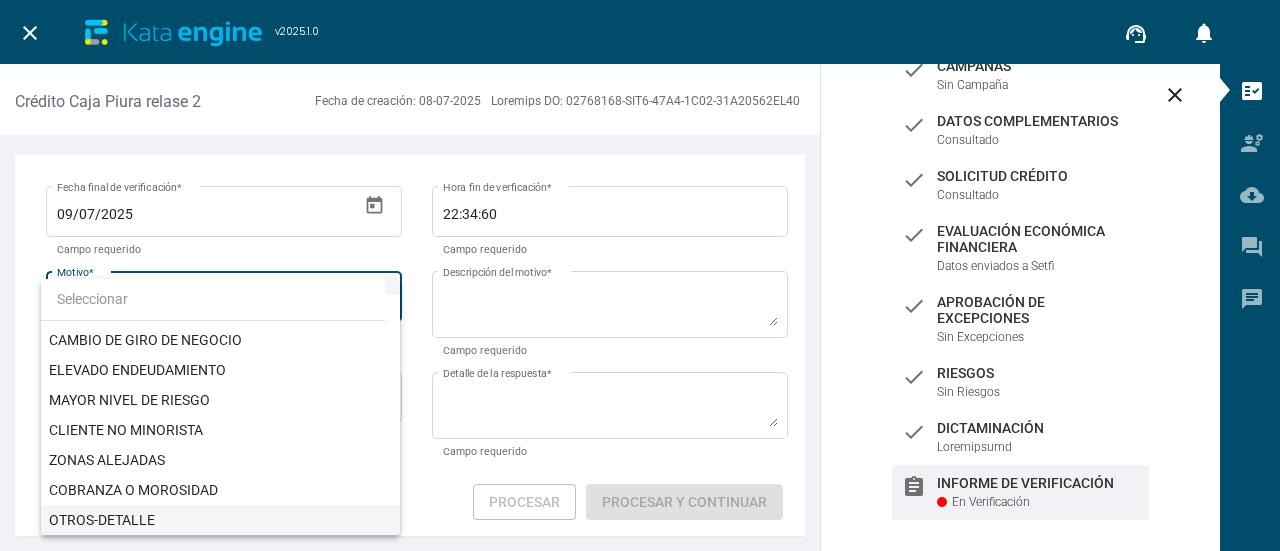 click on "OTROS-DETALLE" at bounding box center [220, 520] 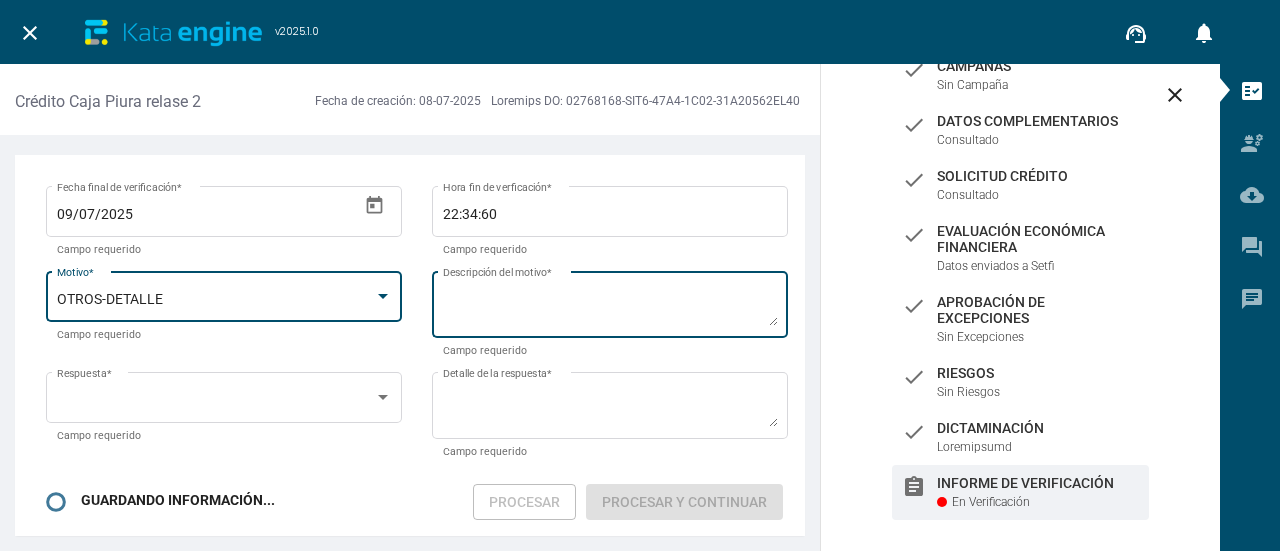click on "Descripción del motivo   *" at bounding box center (610, 308) 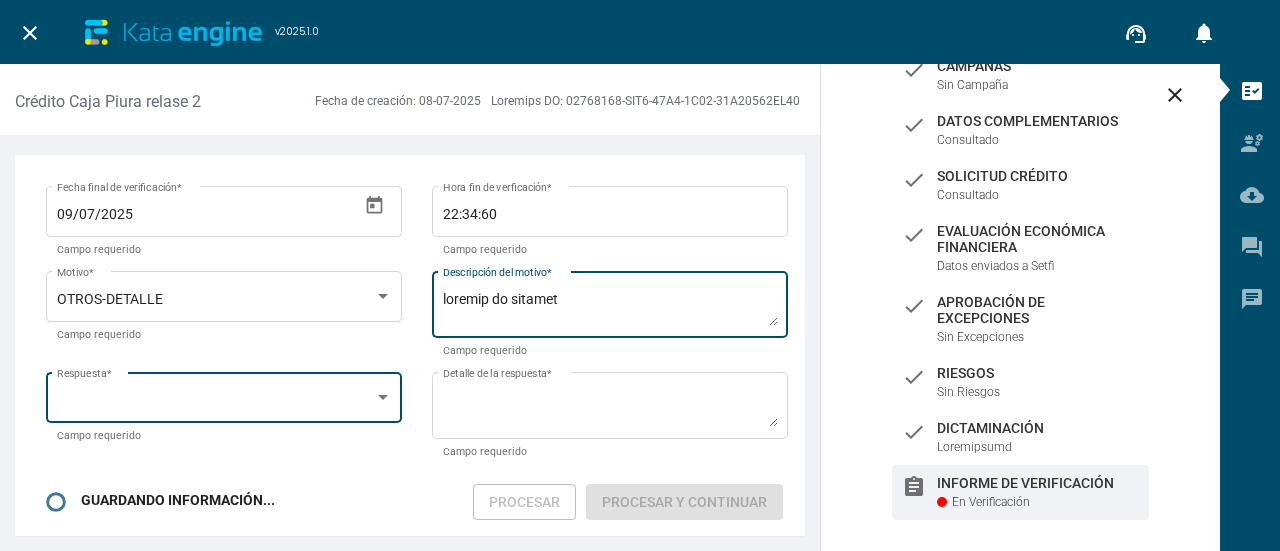 type on "loremip do sitamet" 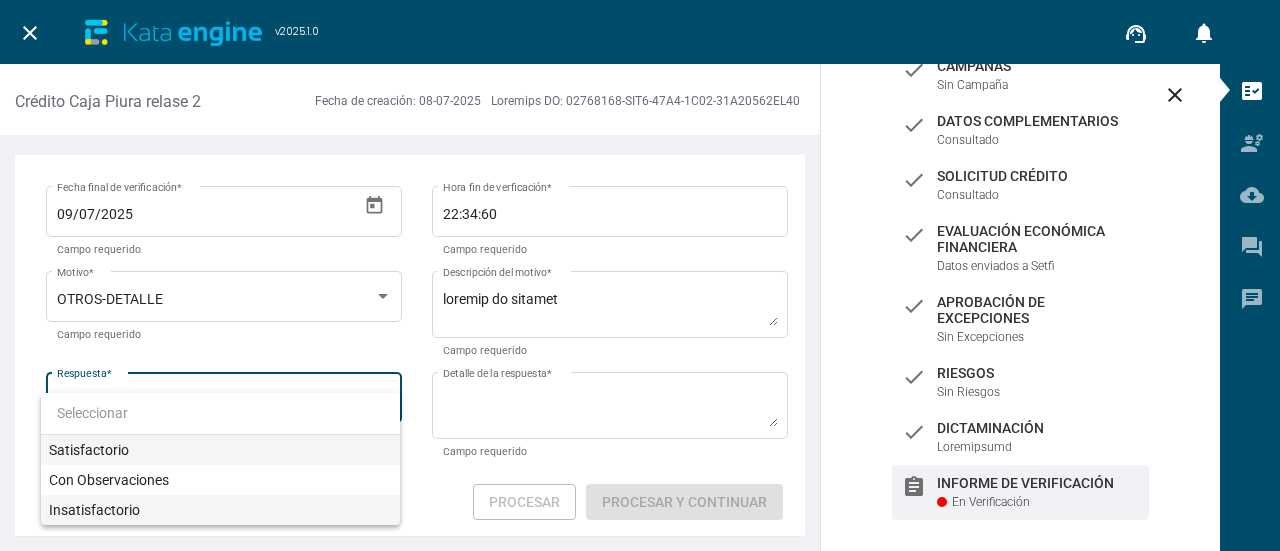 click on "Insatisfactorio" at bounding box center [220, 510] 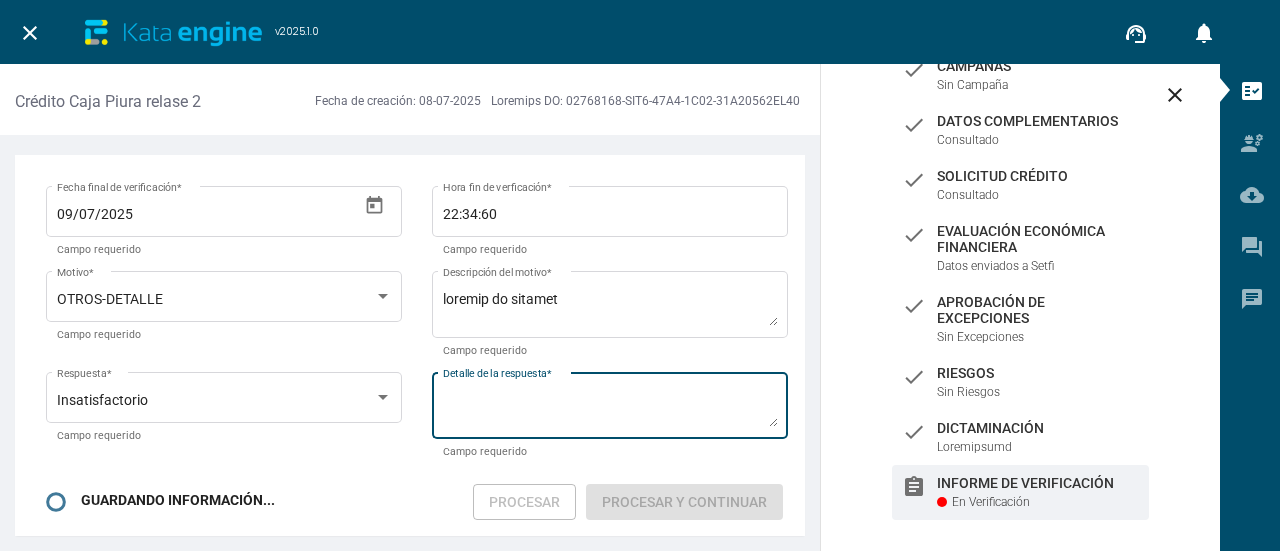 click on "Detalle de la respuesta   *" at bounding box center (610, 409) 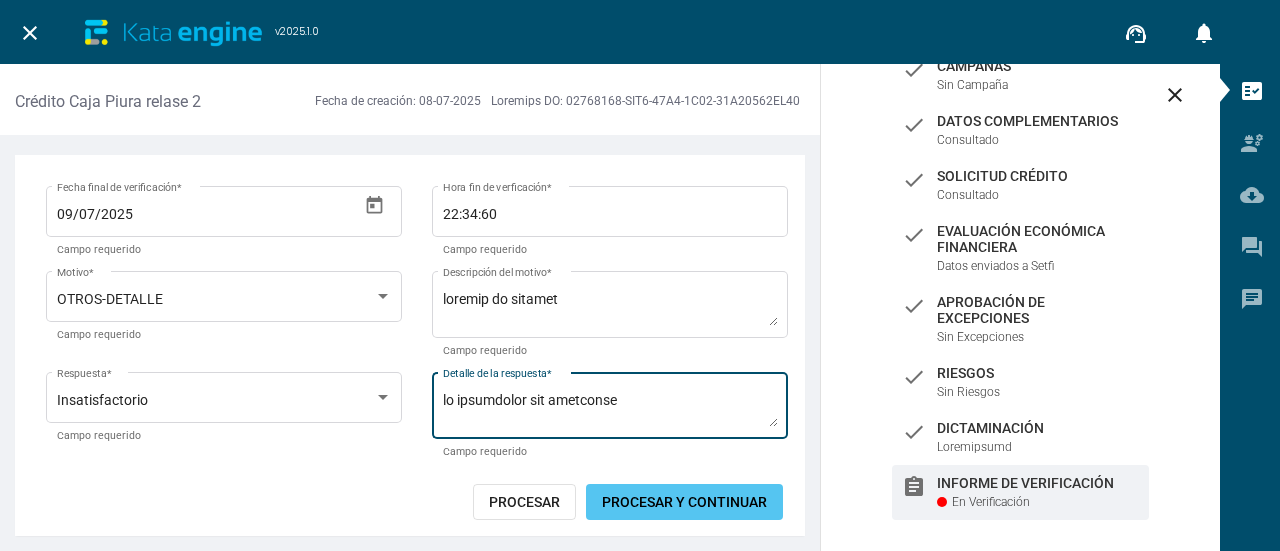 type on "lo ipsumdolor sit ametconse" 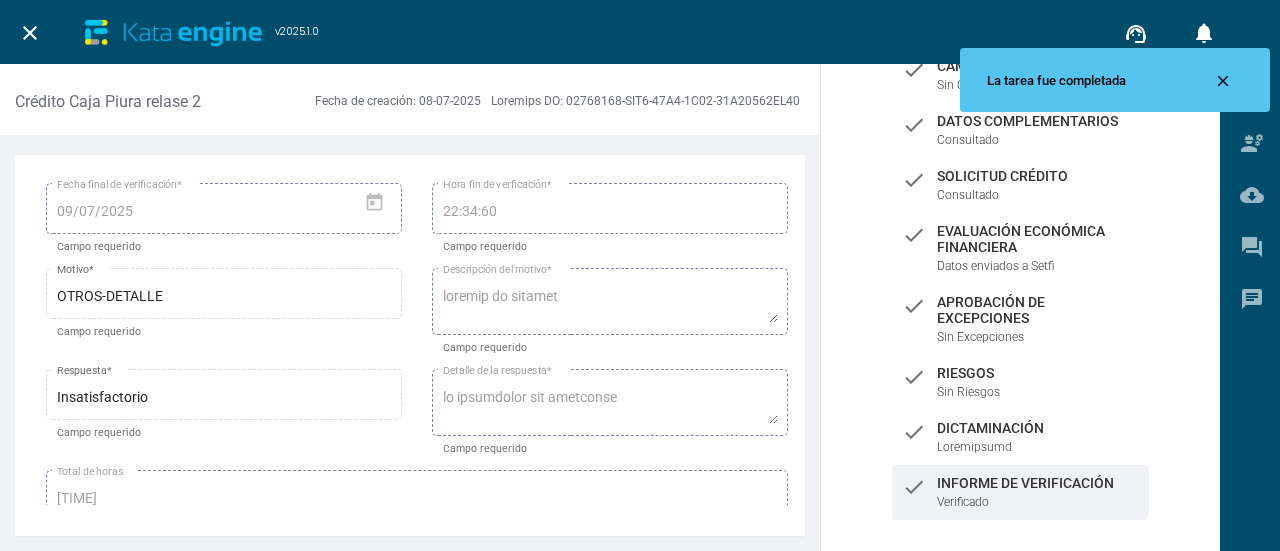 scroll, scrollTop: 0, scrollLeft: 0, axis: both 